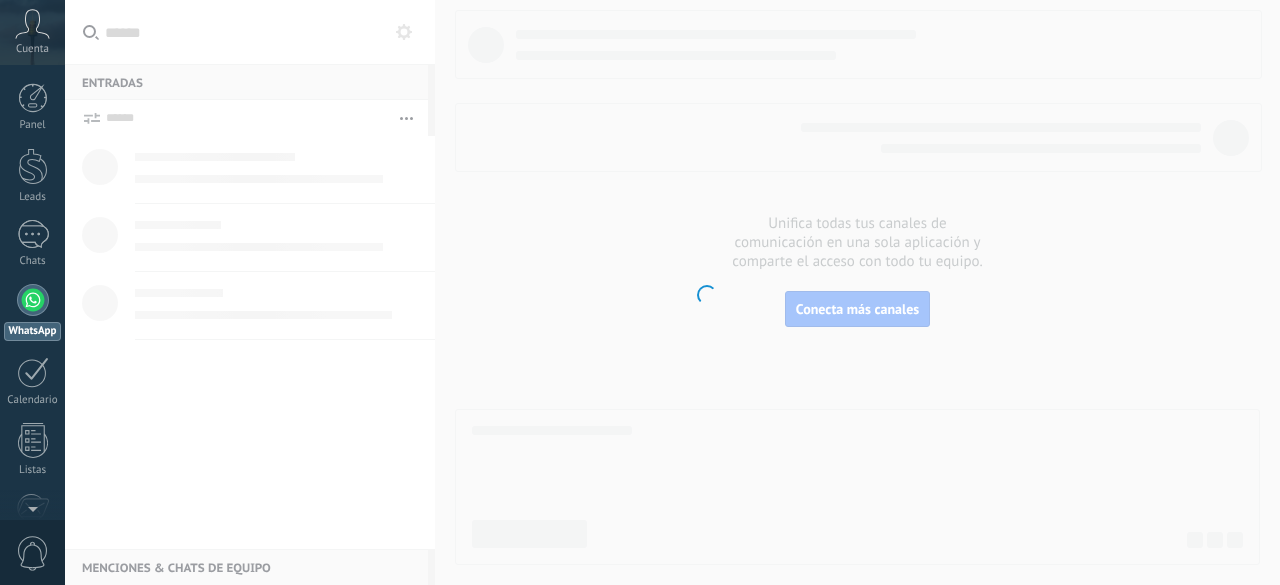 scroll, scrollTop: 0, scrollLeft: 0, axis: both 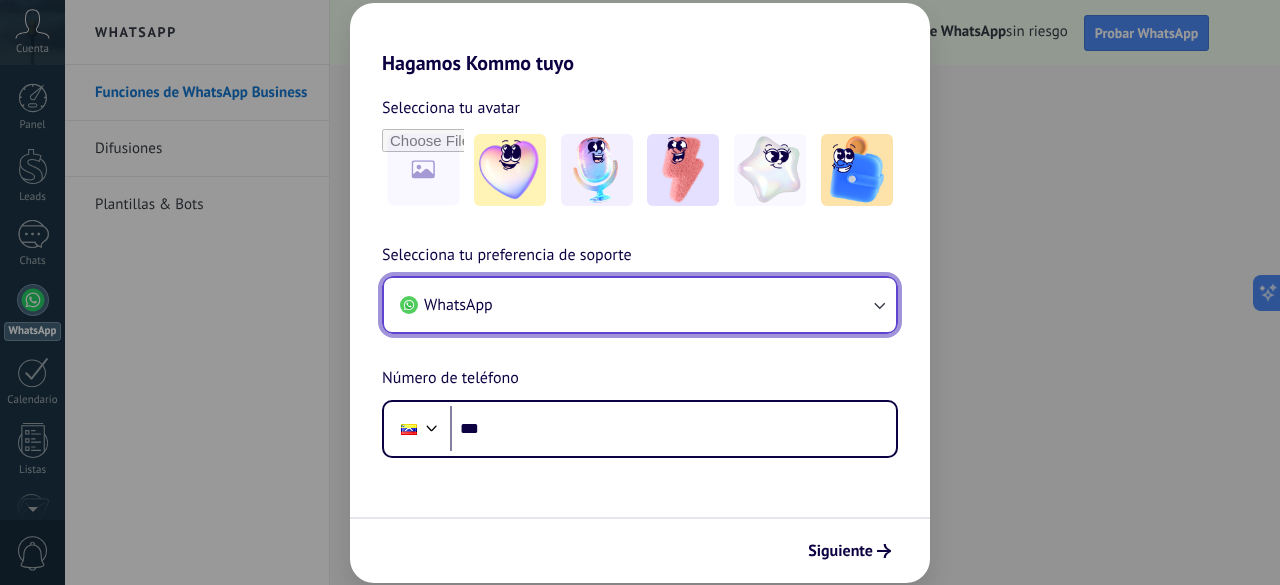 click at bounding box center (879, 305) 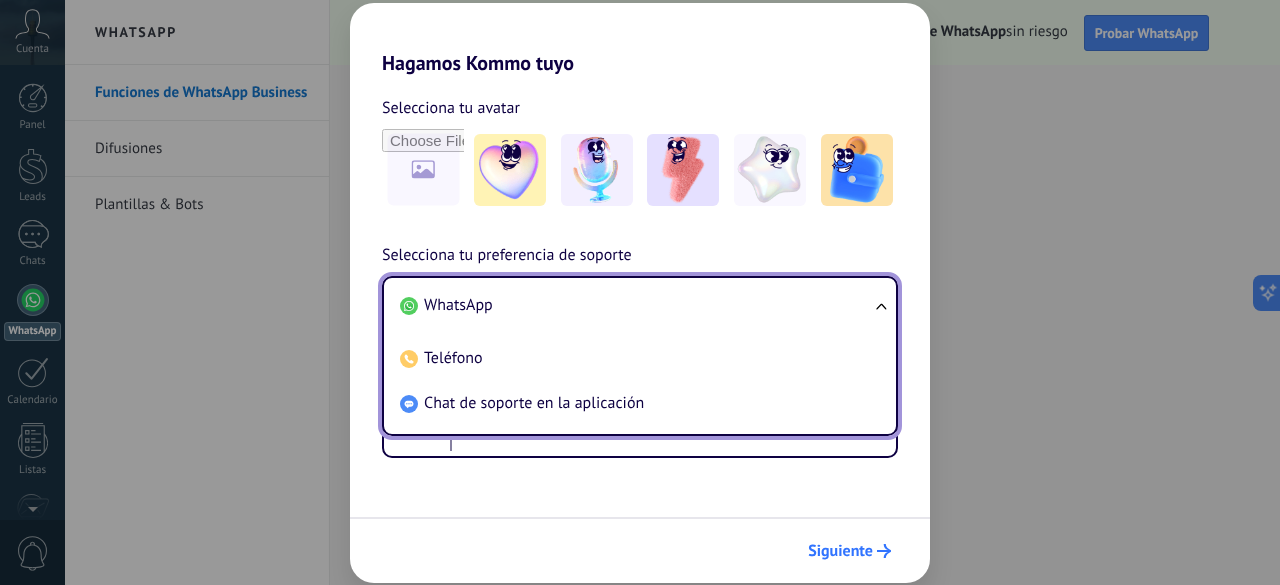 click on "Siguiente" at bounding box center (840, 551) 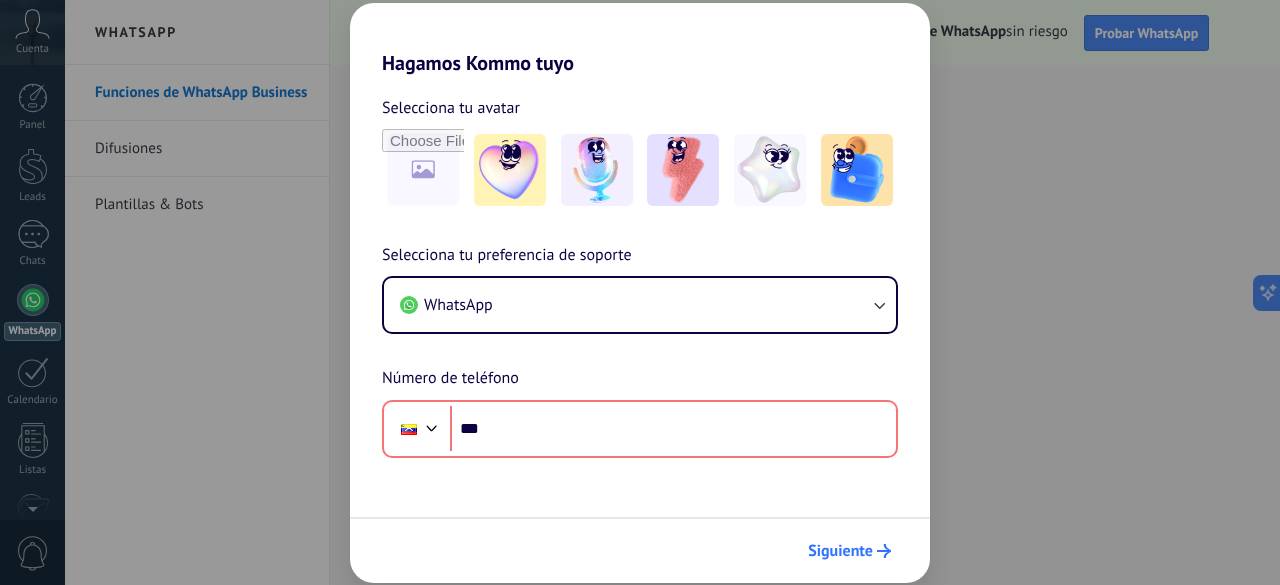 click on "Siguiente" at bounding box center [840, 551] 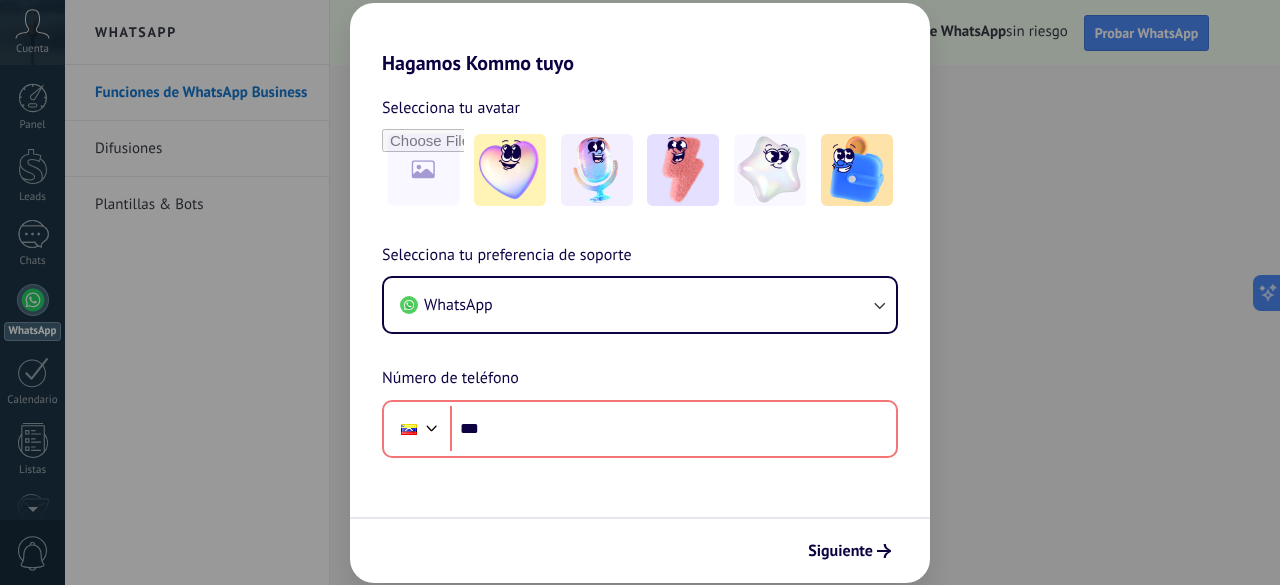 click on "Hagamos Kommo tuyo Selecciona tu avatar Selecciona tu preferencia de soporte WhatsApp Número de teléfono Phone *** Siguiente" at bounding box center [640, 292] 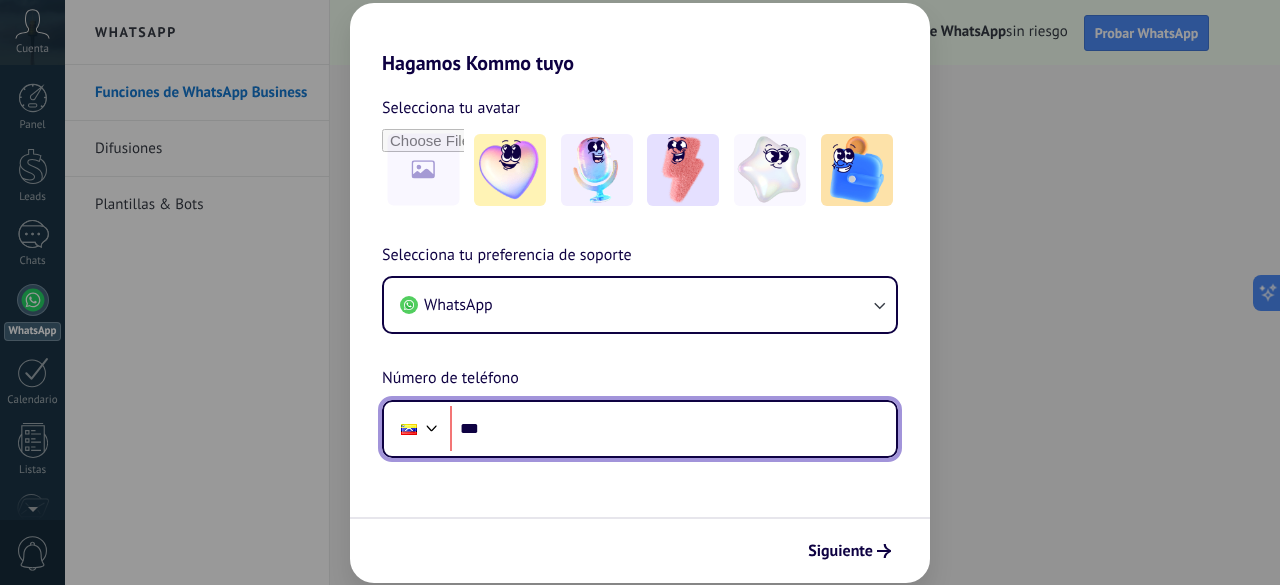 click on "***" at bounding box center [673, 429] 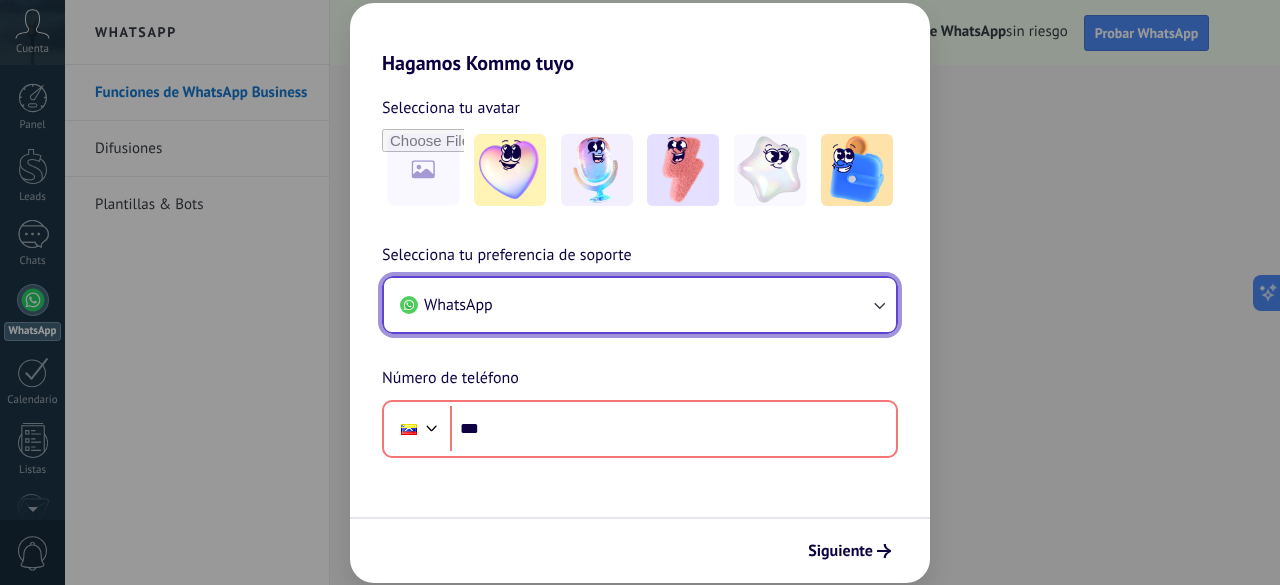click at bounding box center [879, 305] 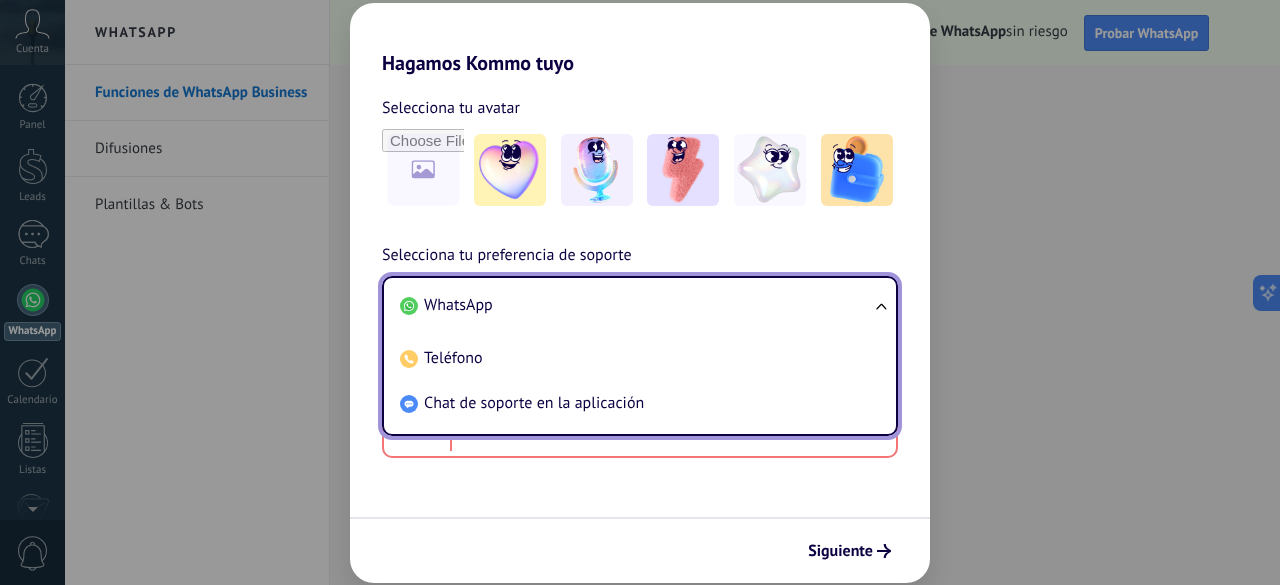 click on "WhatsApp" at bounding box center [458, 305] 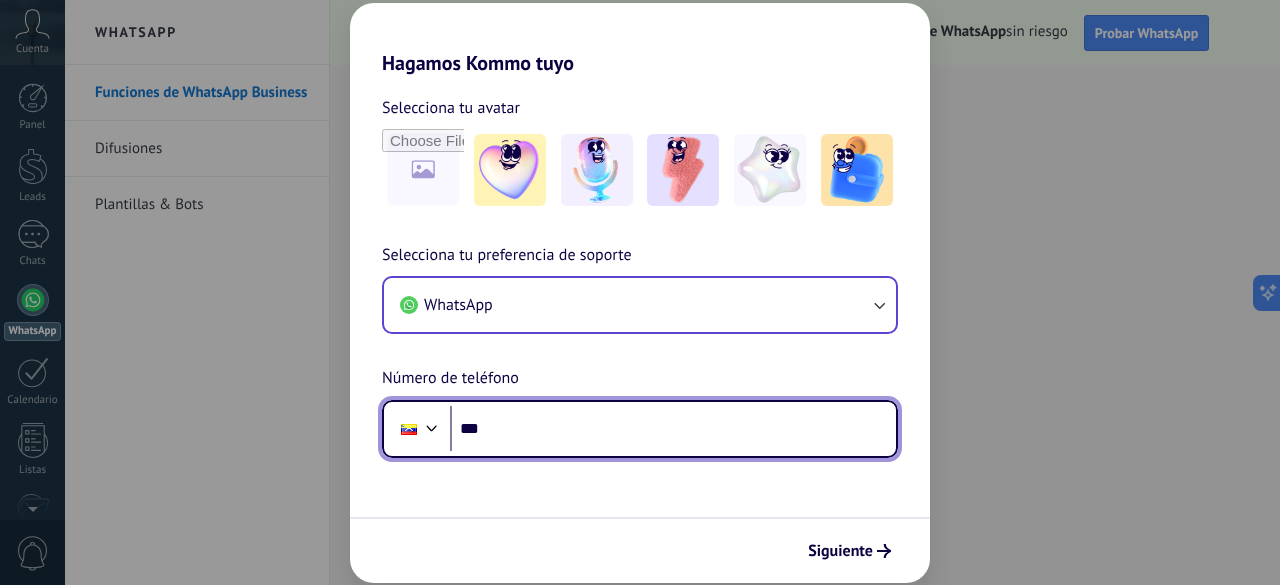click on "***" at bounding box center [673, 429] 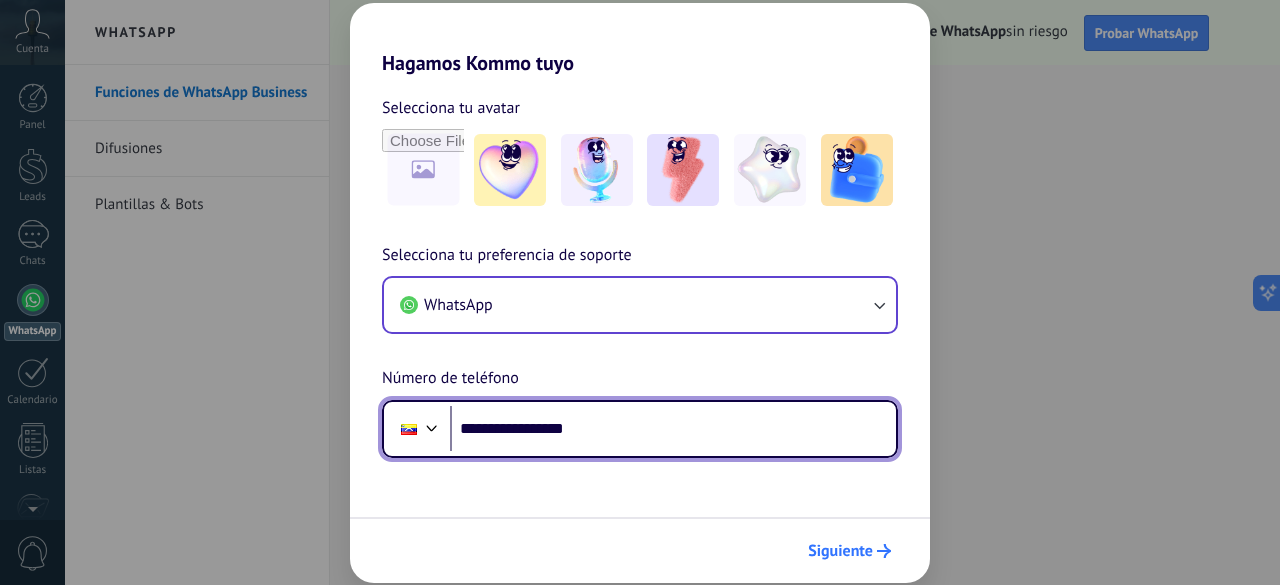 type on "**********" 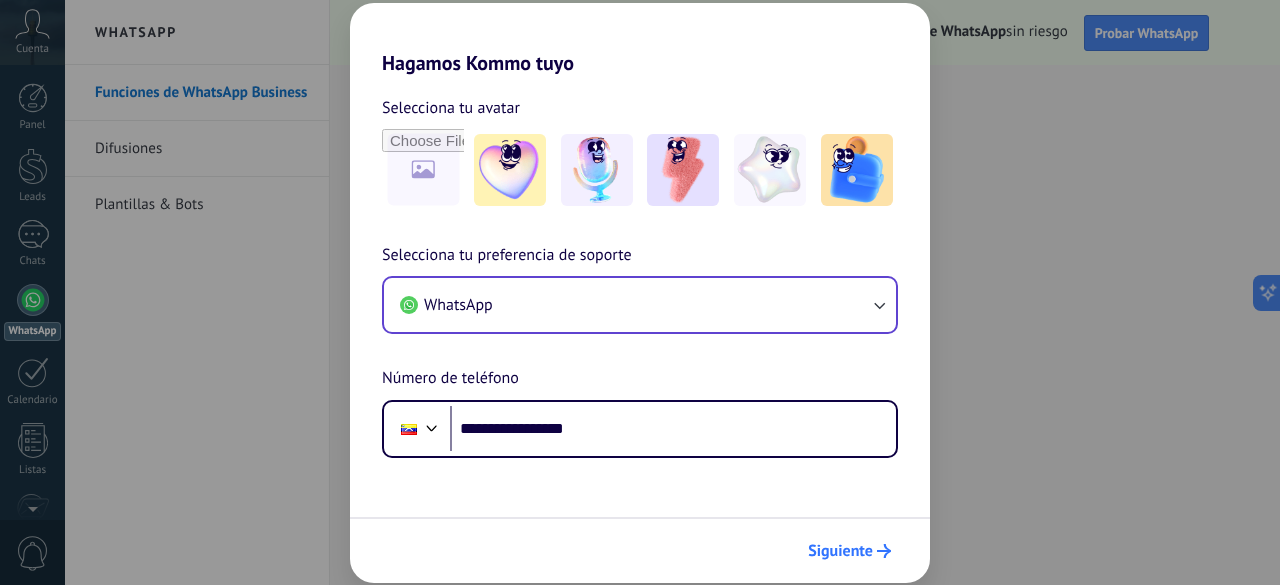 click on "Siguiente" at bounding box center [840, 551] 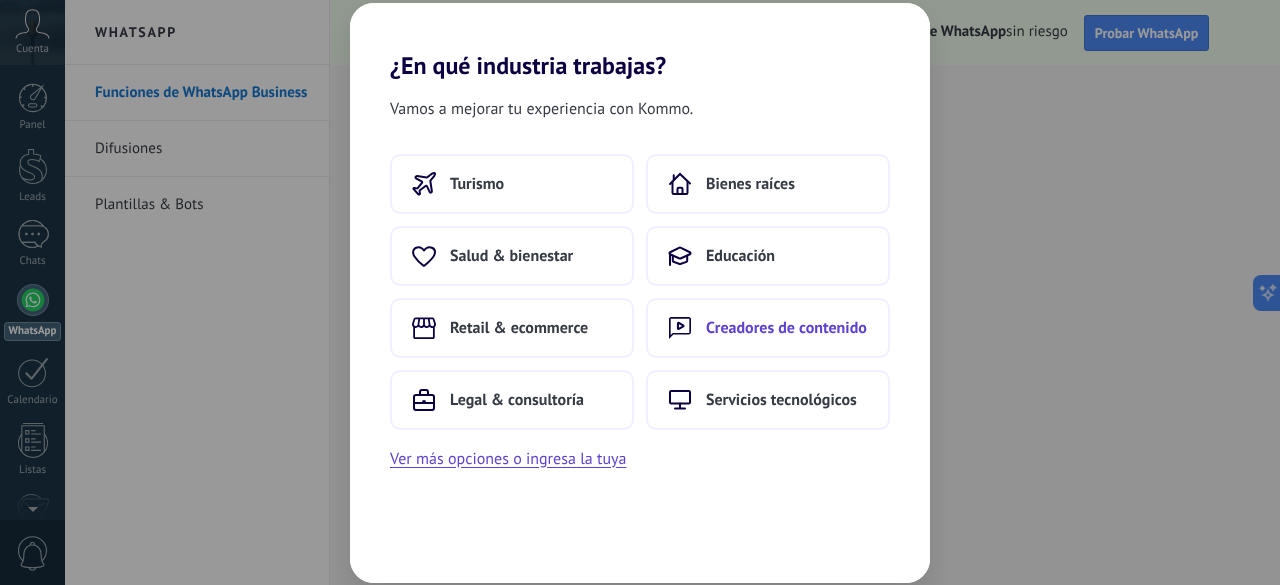 click on "Creadores de contenido" at bounding box center [477, 184] 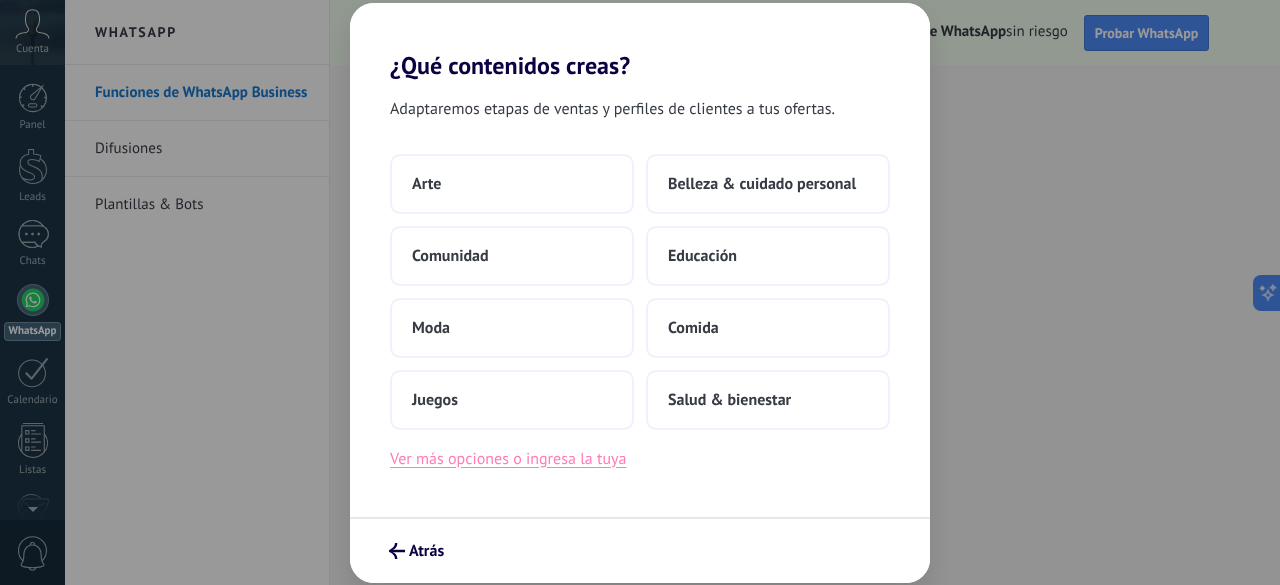 click on "Ver más opciones o ingresa la tuya" at bounding box center (508, 459) 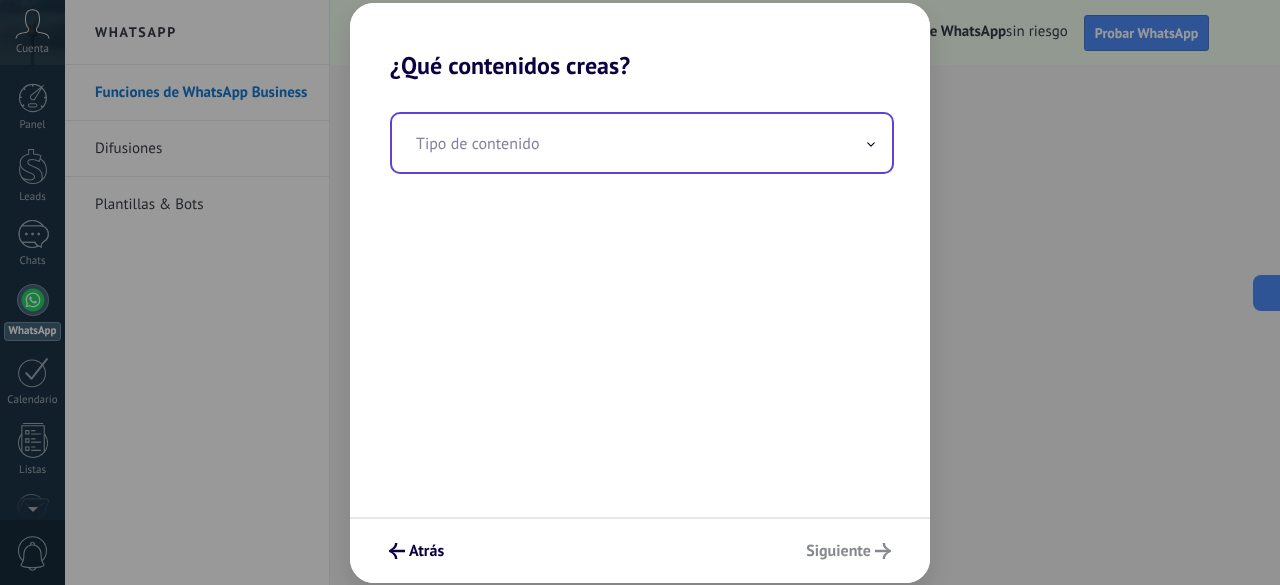 click at bounding box center (642, 143) 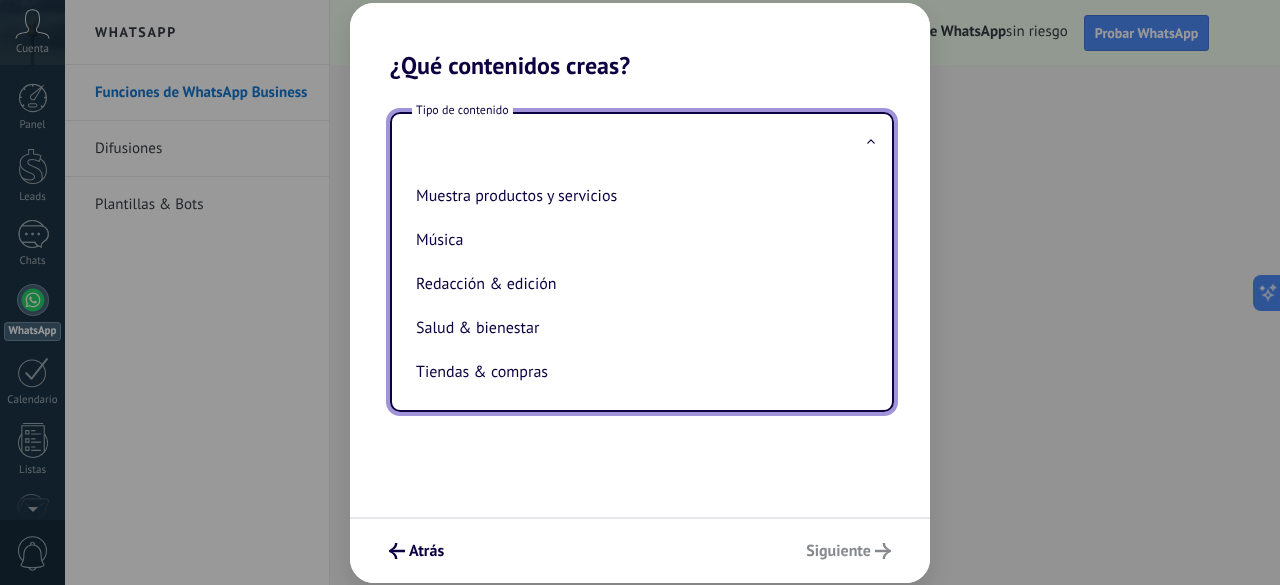 scroll, scrollTop: 407, scrollLeft: 0, axis: vertical 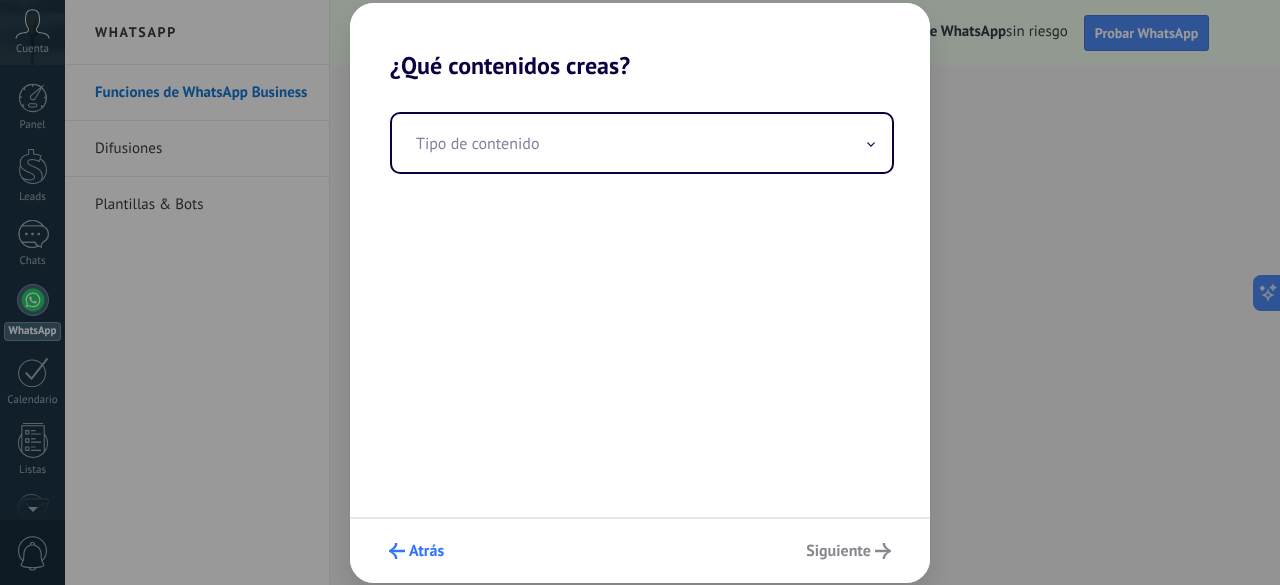 click on "Atrás" at bounding box center [426, 551] 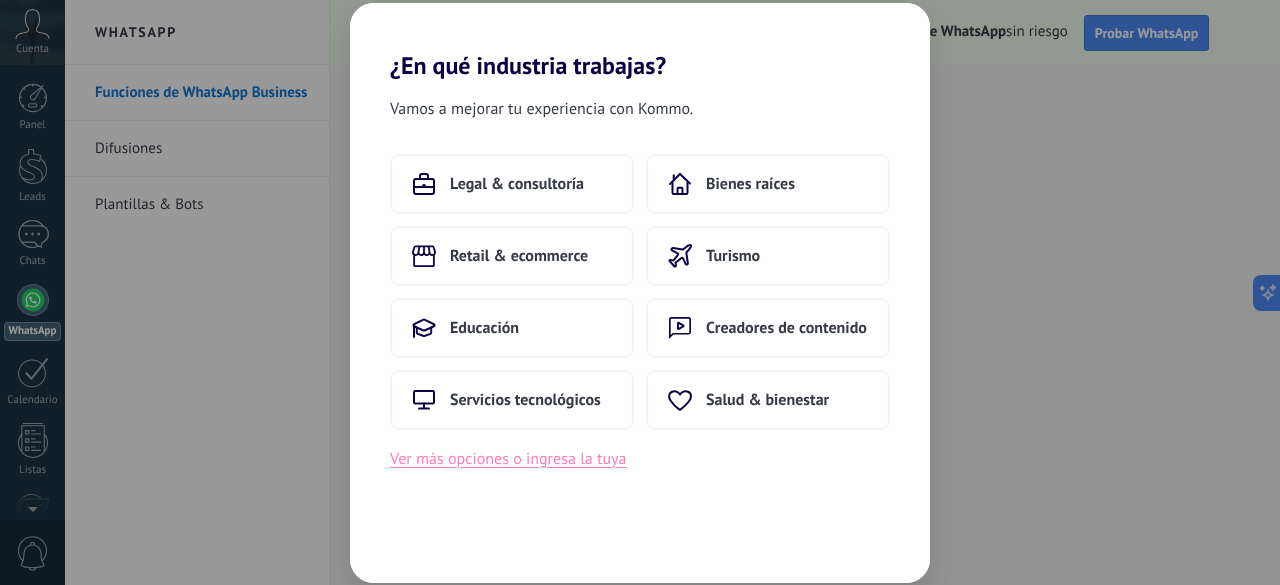 click on "Ver más opciones o ingresa la tuya" at bounding box center (508, 459) 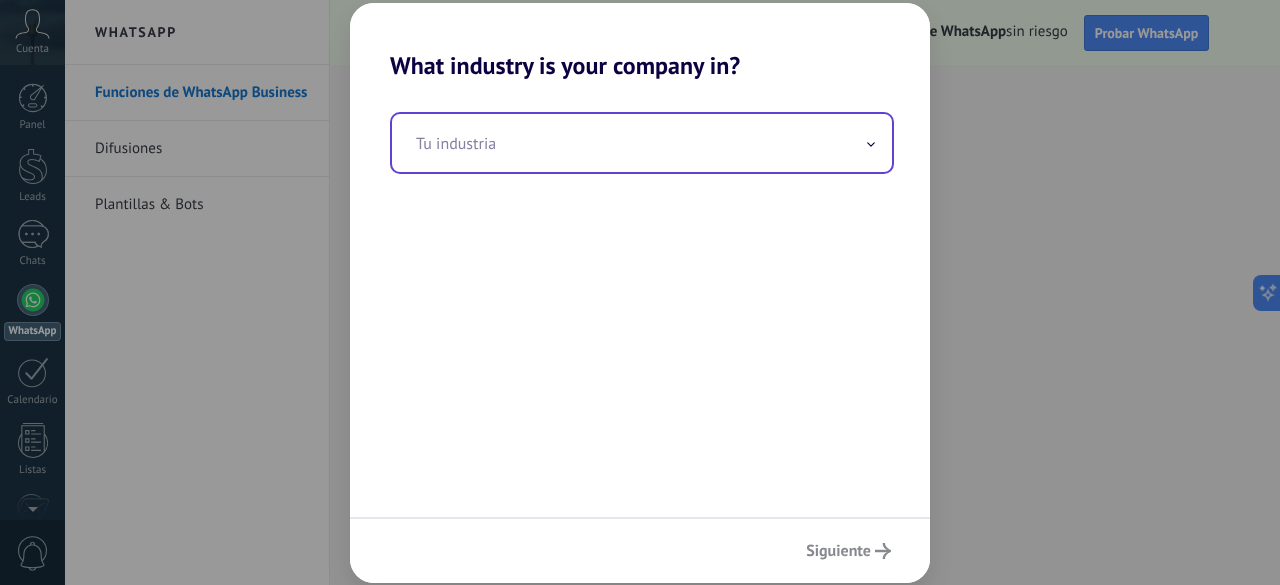 click at bounding box center (642, 143) 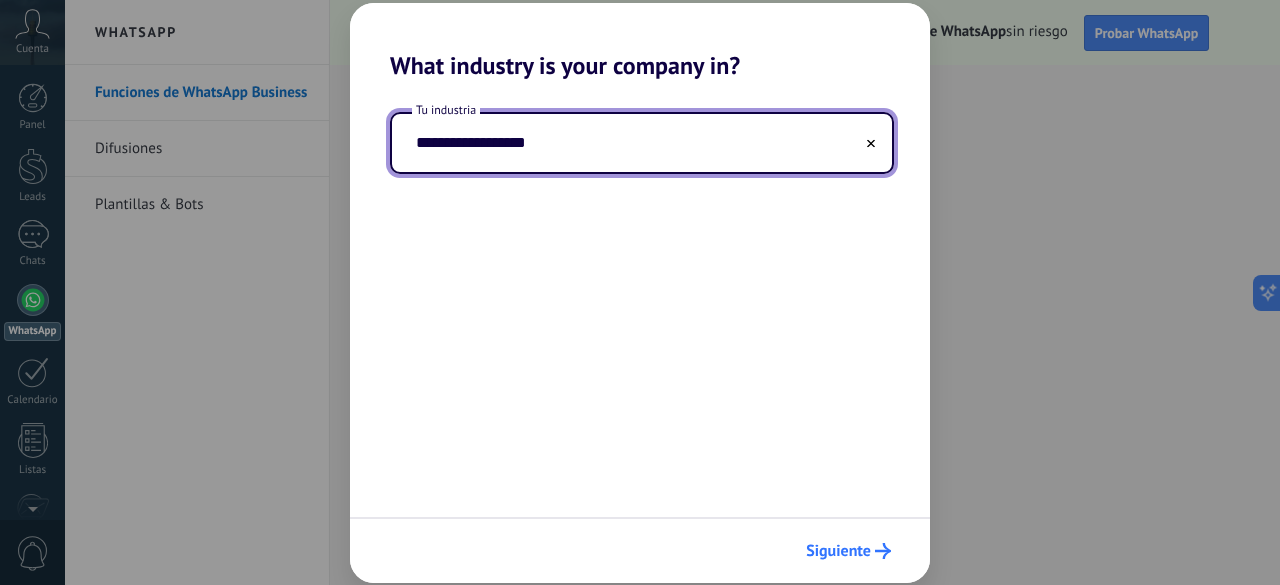 type on "**********" 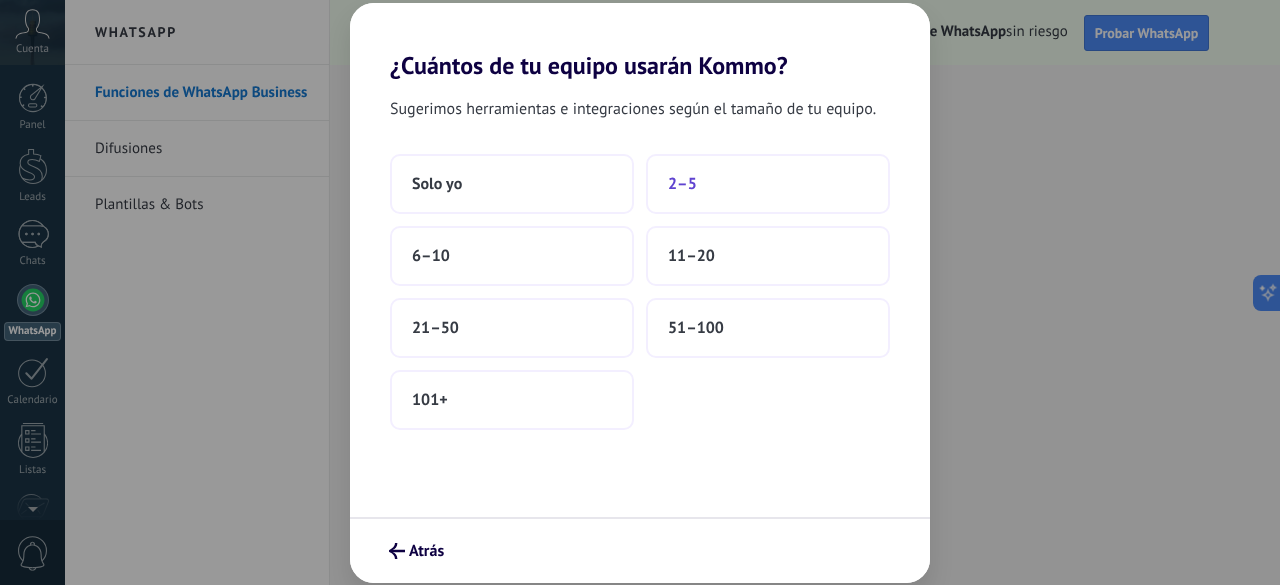 click on "2–5" at bounding box center [437, 184] 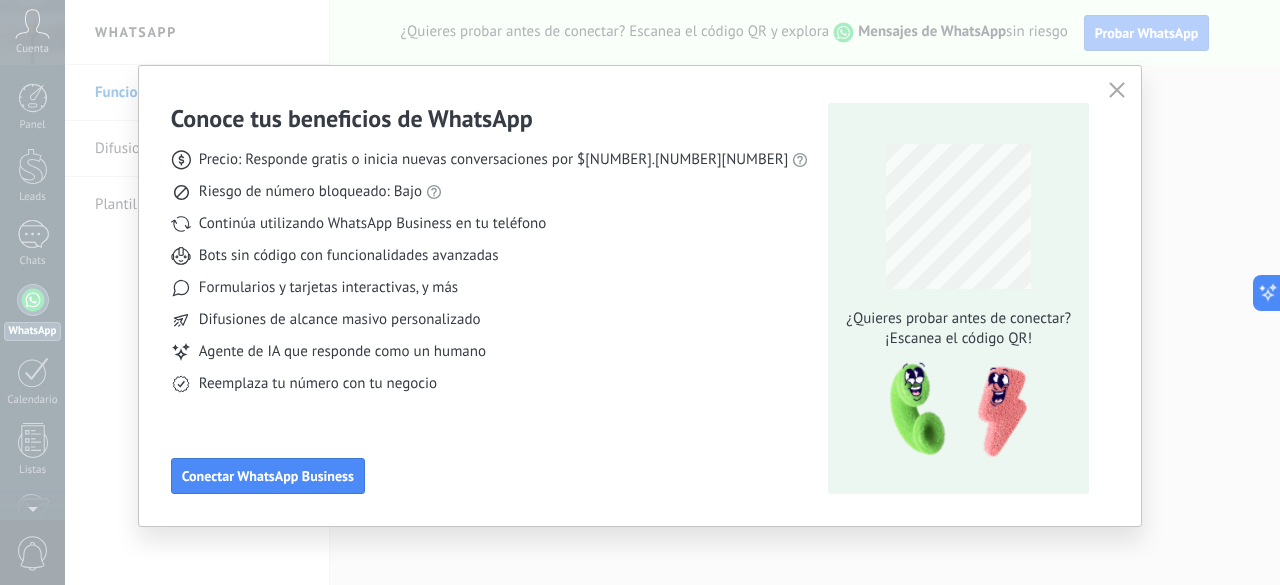 click at bounding box center [1117, 90] 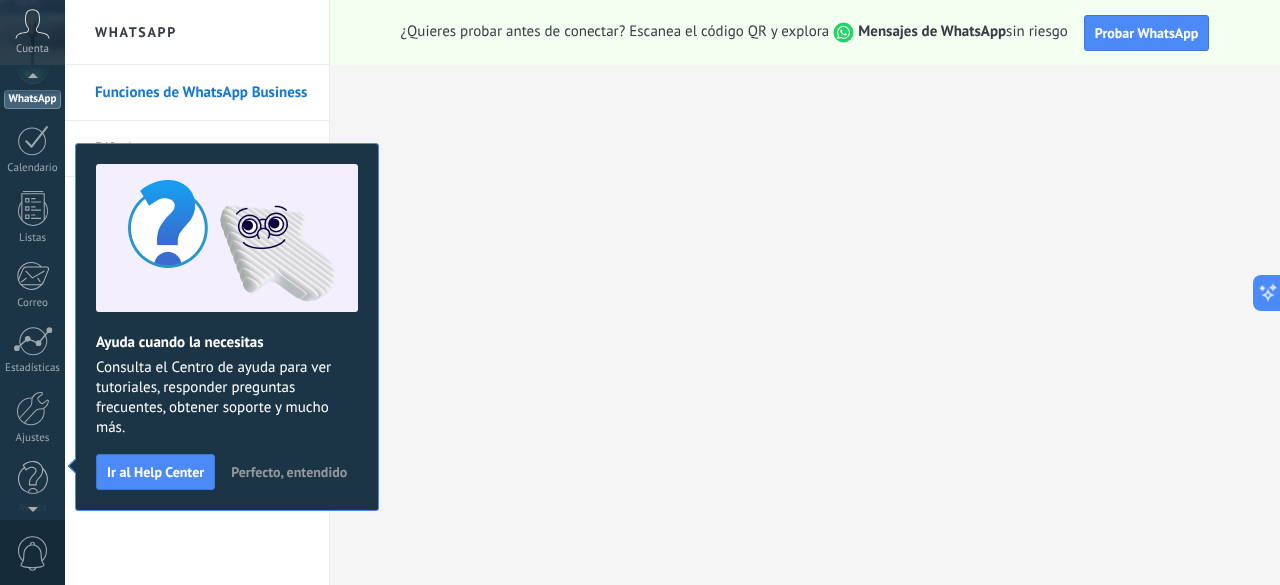 scroll, scrollTop: 245, scrollLeft: 0, axis: vertical 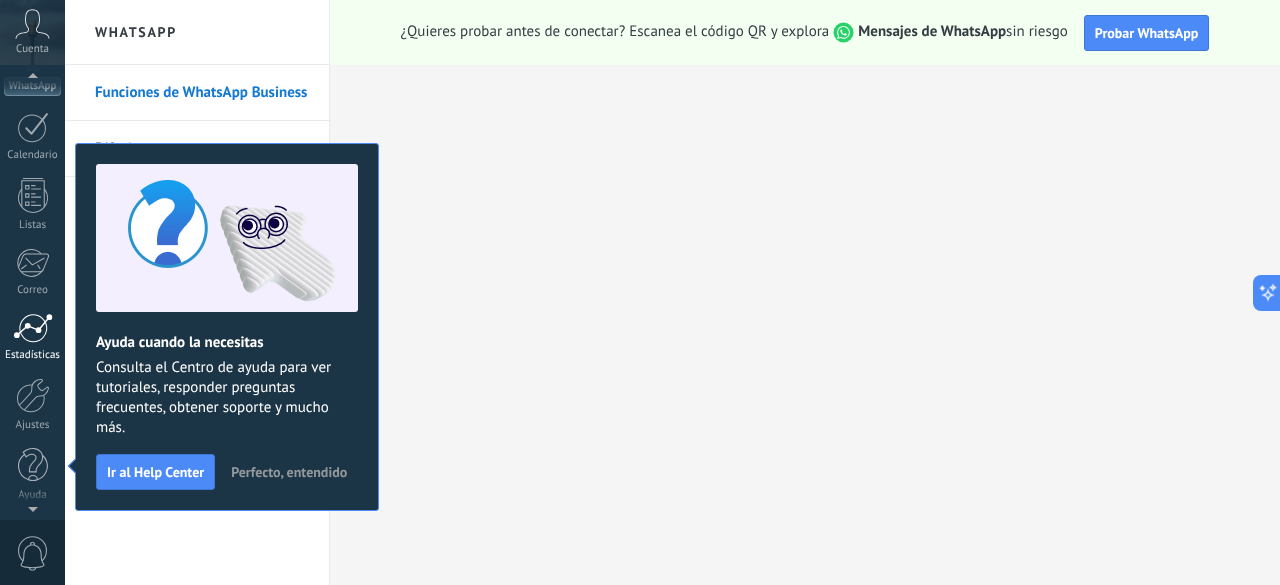 click at bounding box center (33, 328) 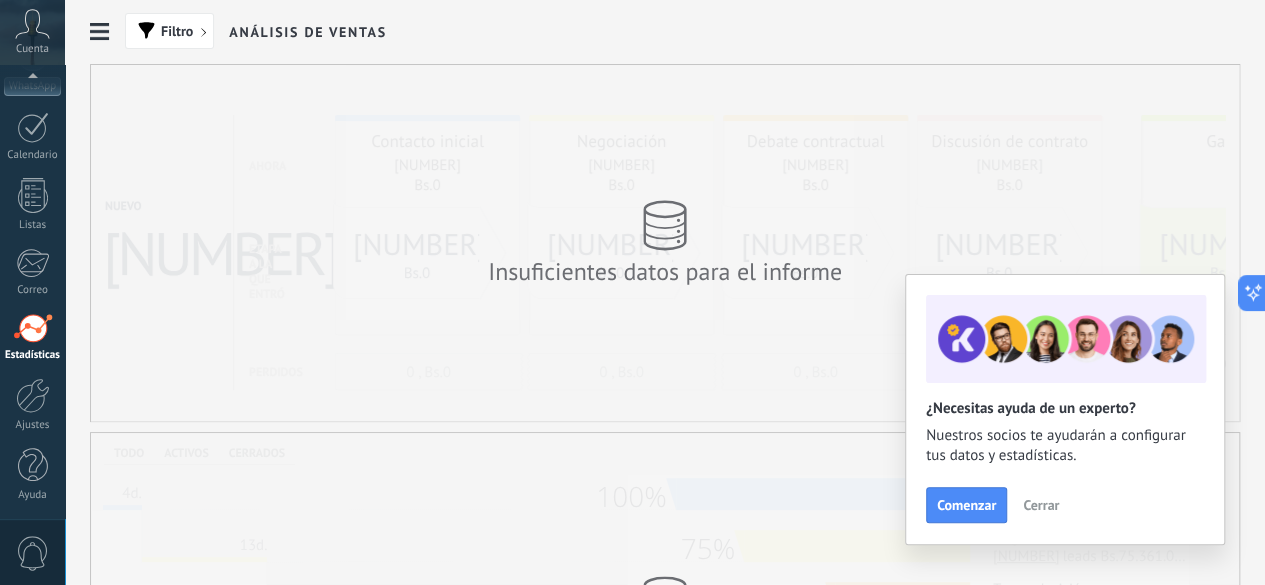 click on "Cerrar" at bounding box center (1041, 505) 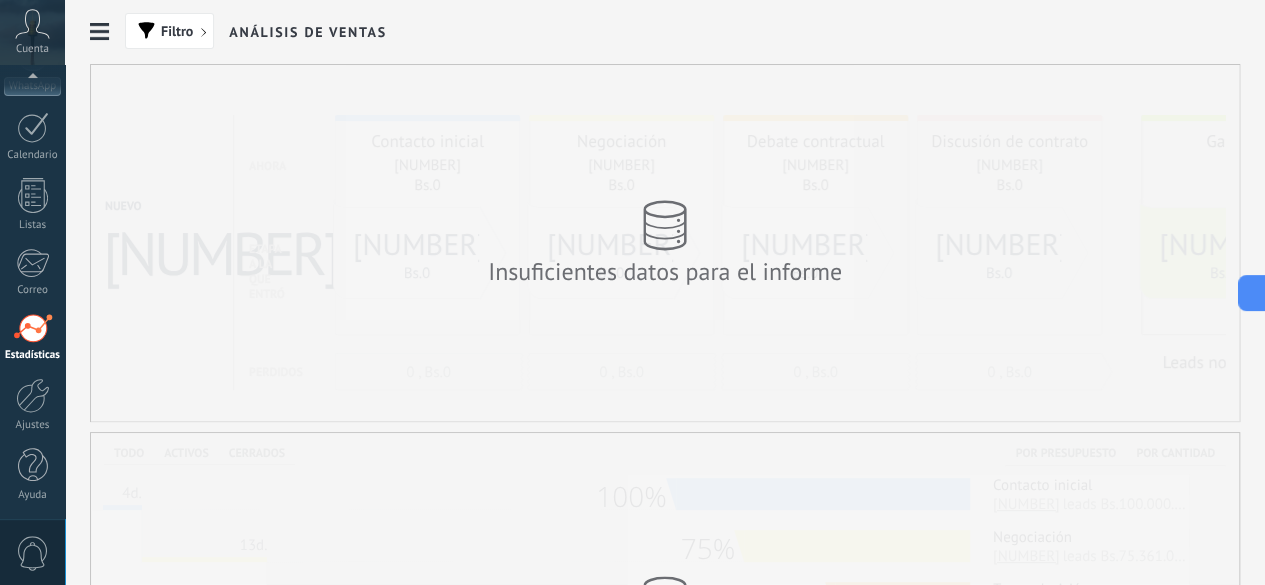 click on "Análisis de ventas" at bounding box center [307, 32] 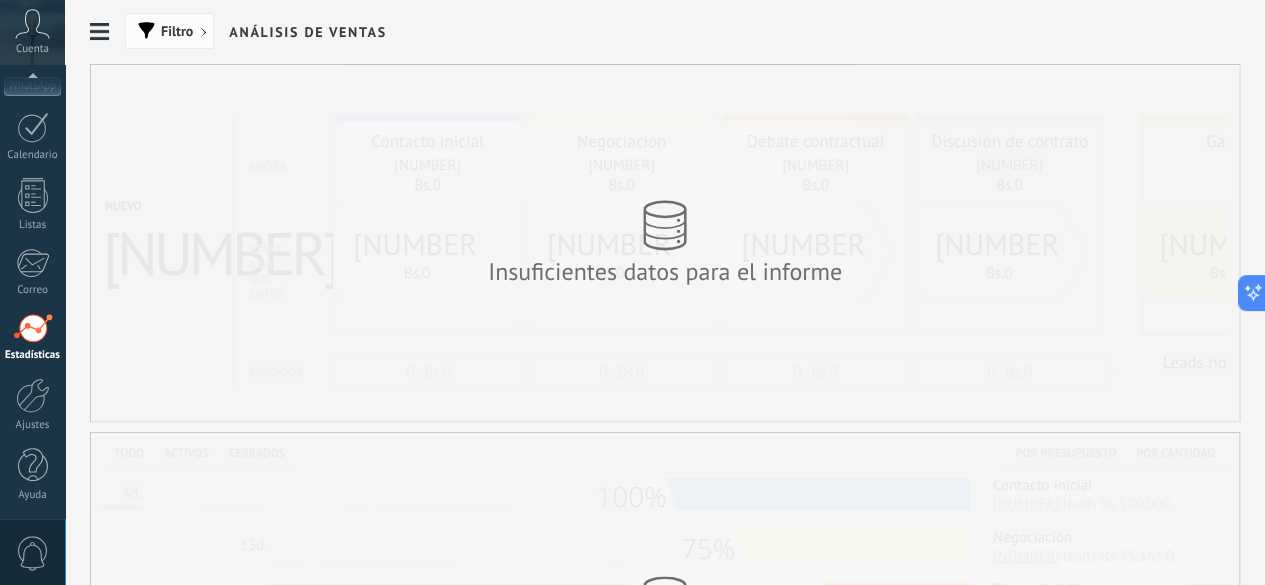 click on "Filtro" at bounding box center (169, 31) 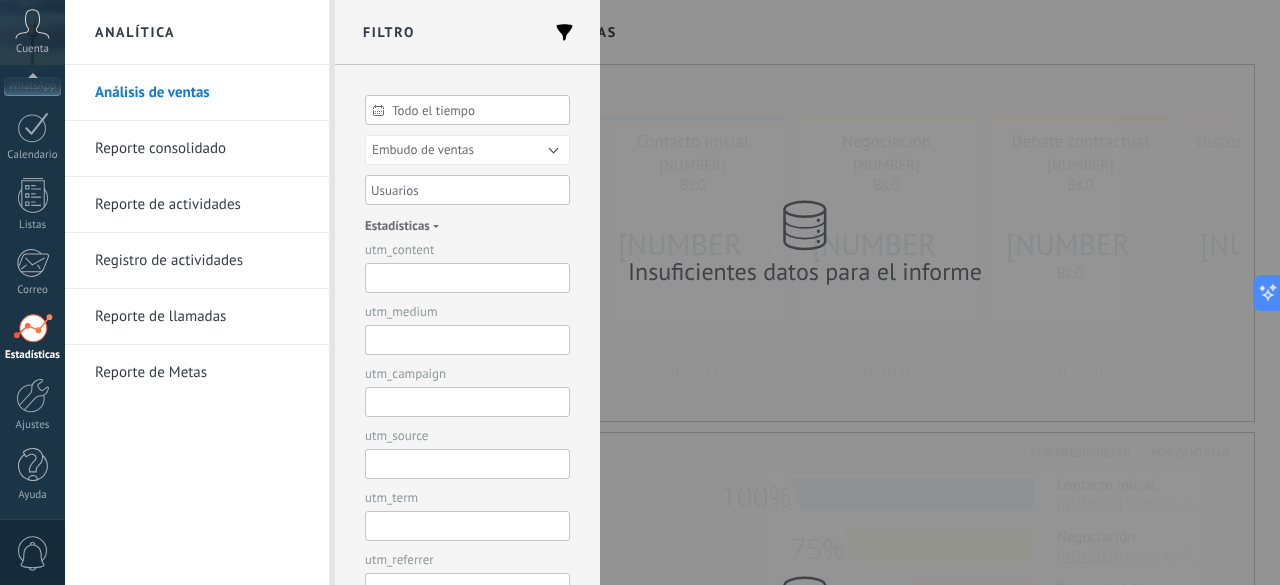 click on "Cuenta" at bounding box center [32, 49] 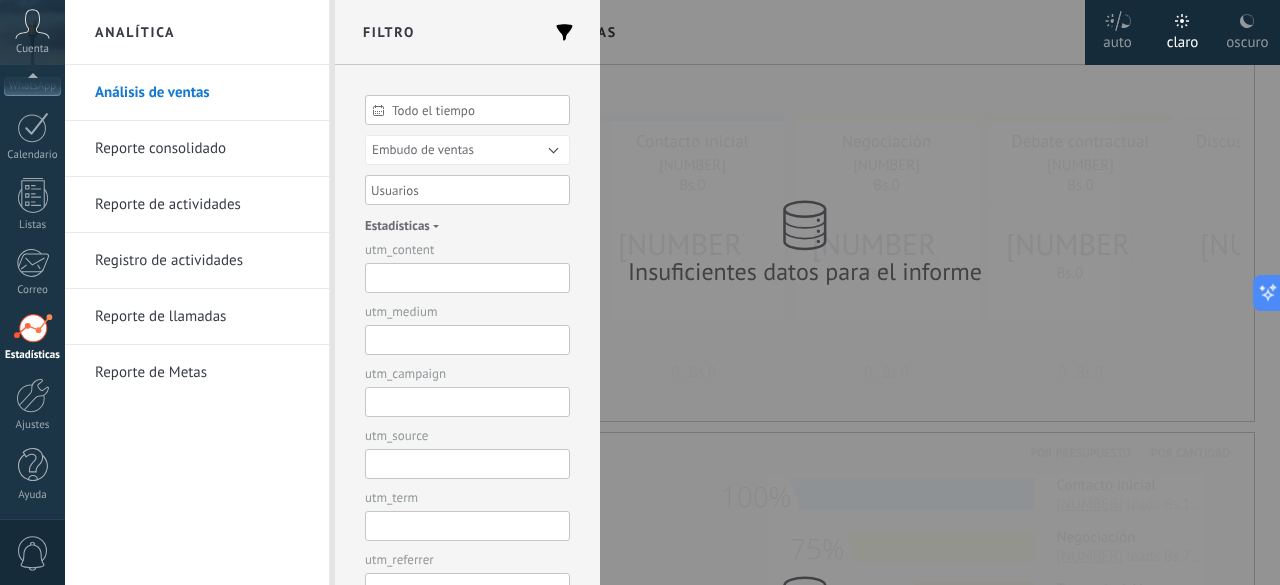 click at bounding box center [564, 31] 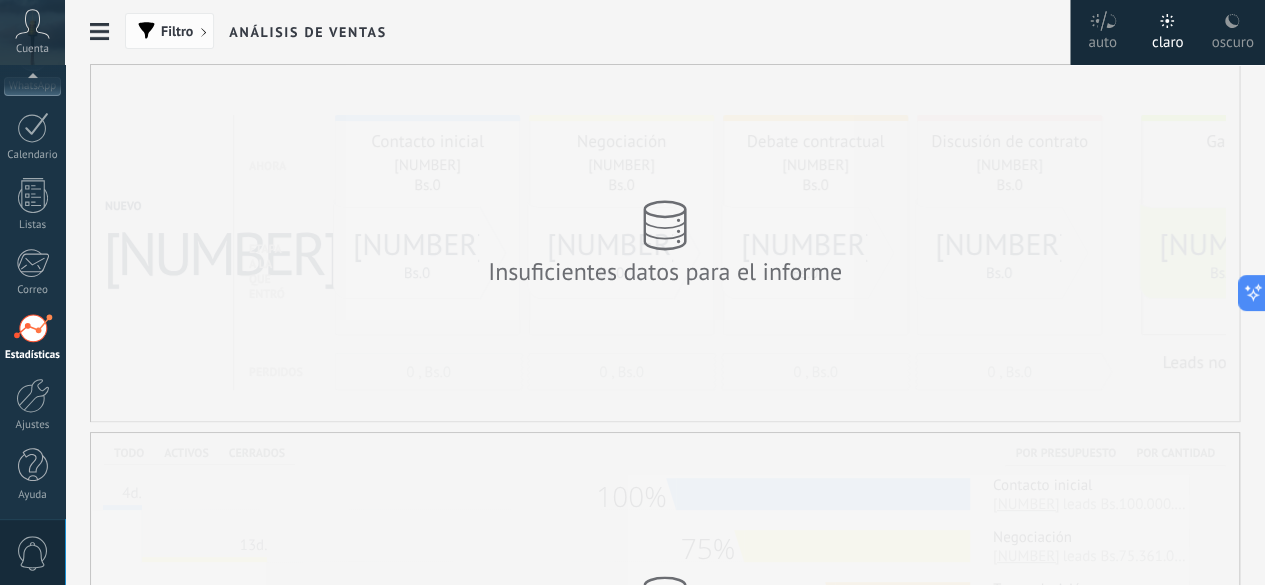 click on "Filtro" at bounding box center [177, 31] 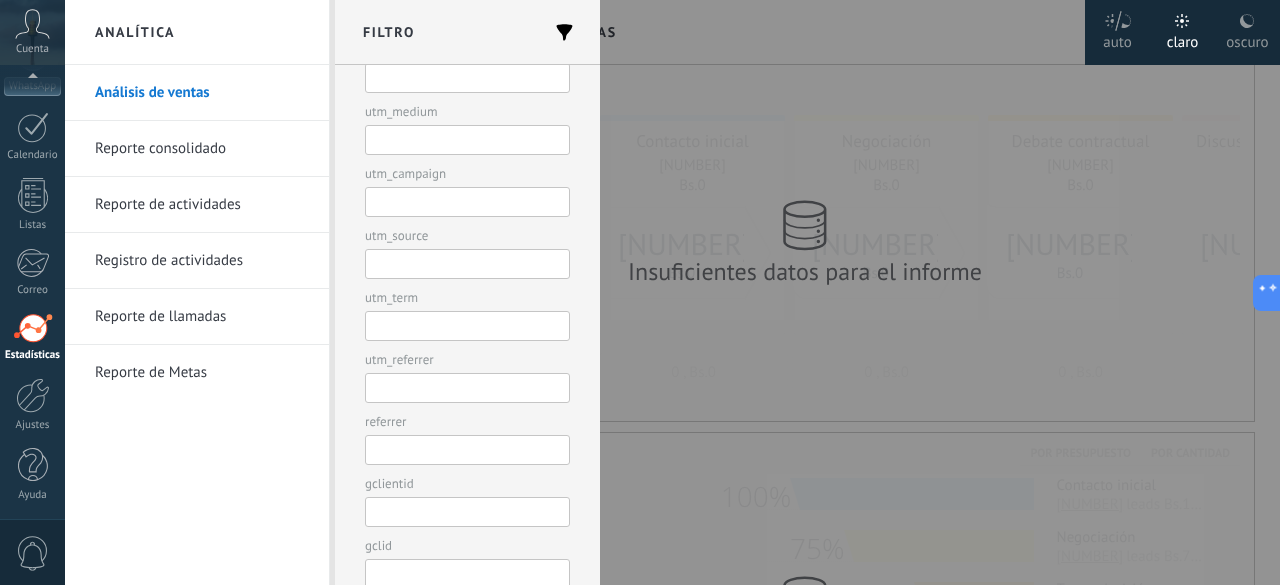 scroll, scrollTop: 0, scrollLeft: 0, axis: both 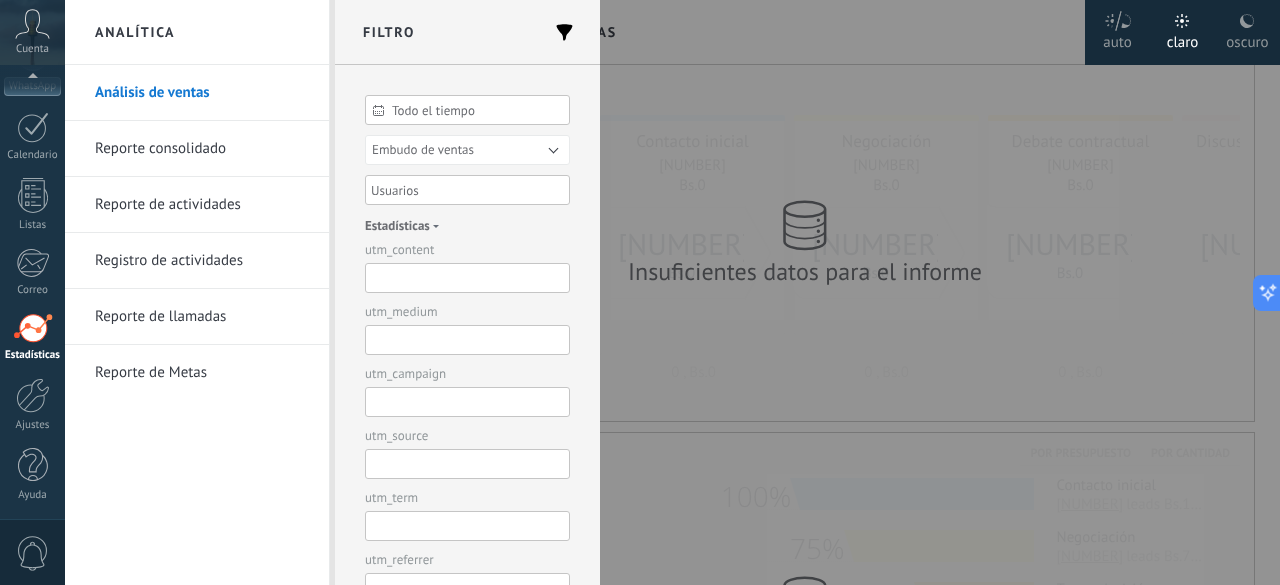 click on "Estadísticas" at bounding box center (405, 225) 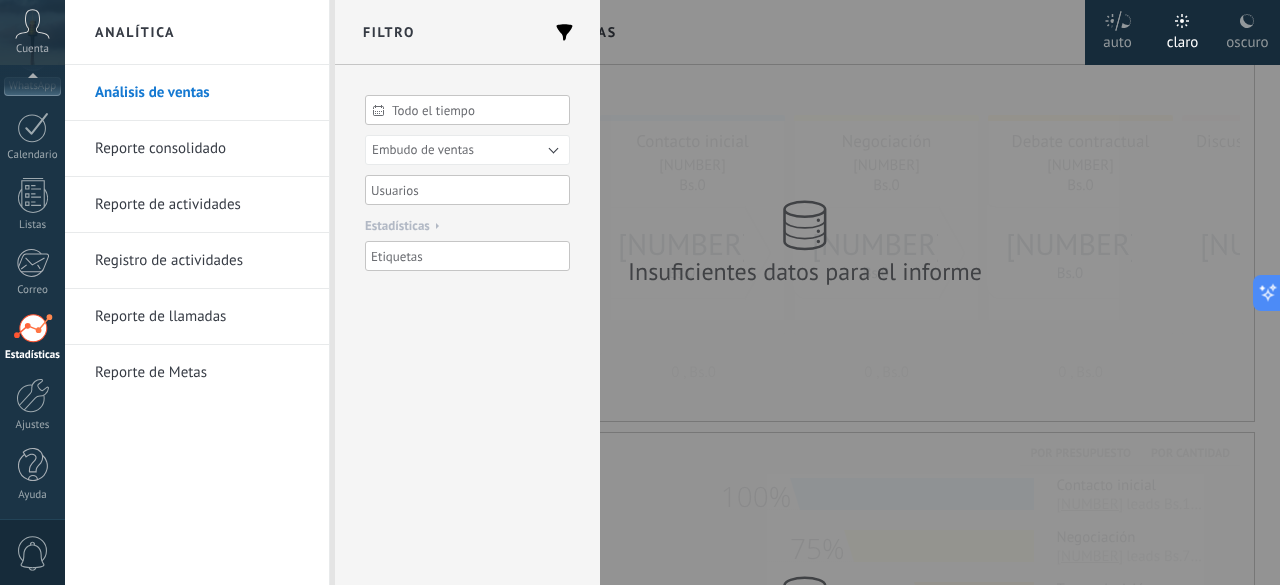 click on "Estadísticas" at bounding box center [405, 225] 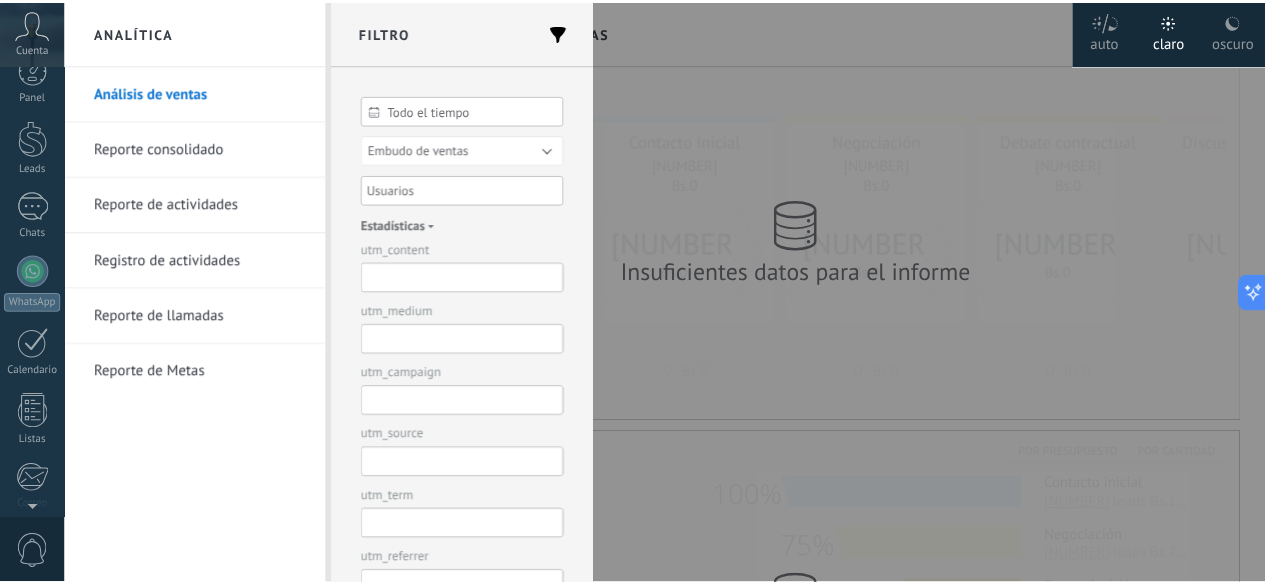 scroll, scrollTop: 0, scrollLeft: 0, axis: both 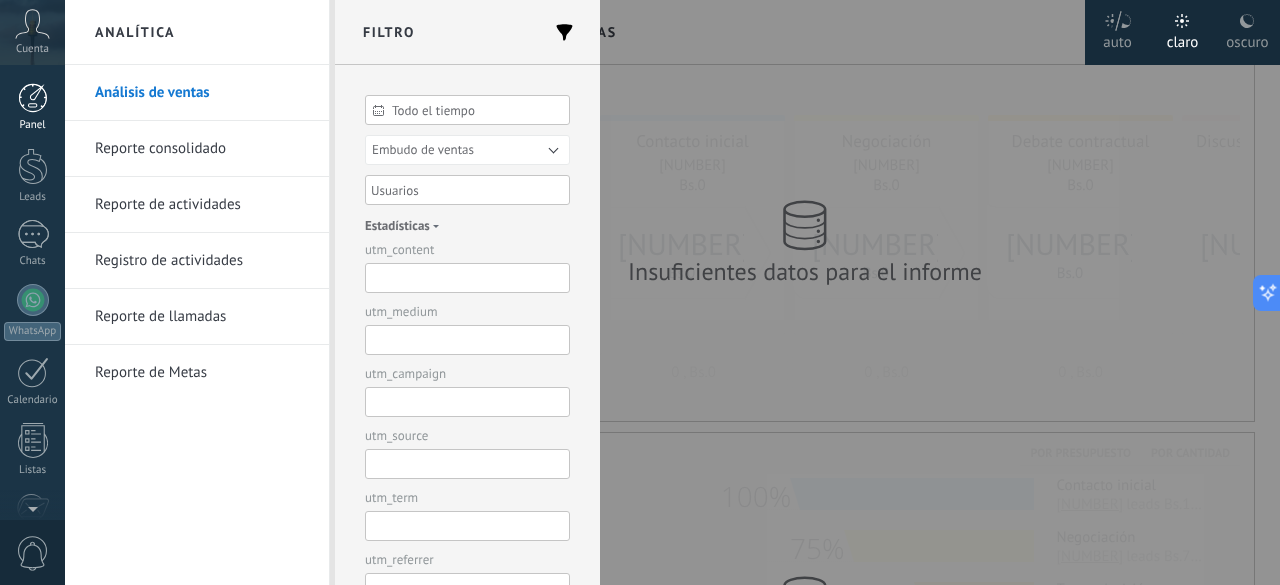 click at bounding box center (33, 98) 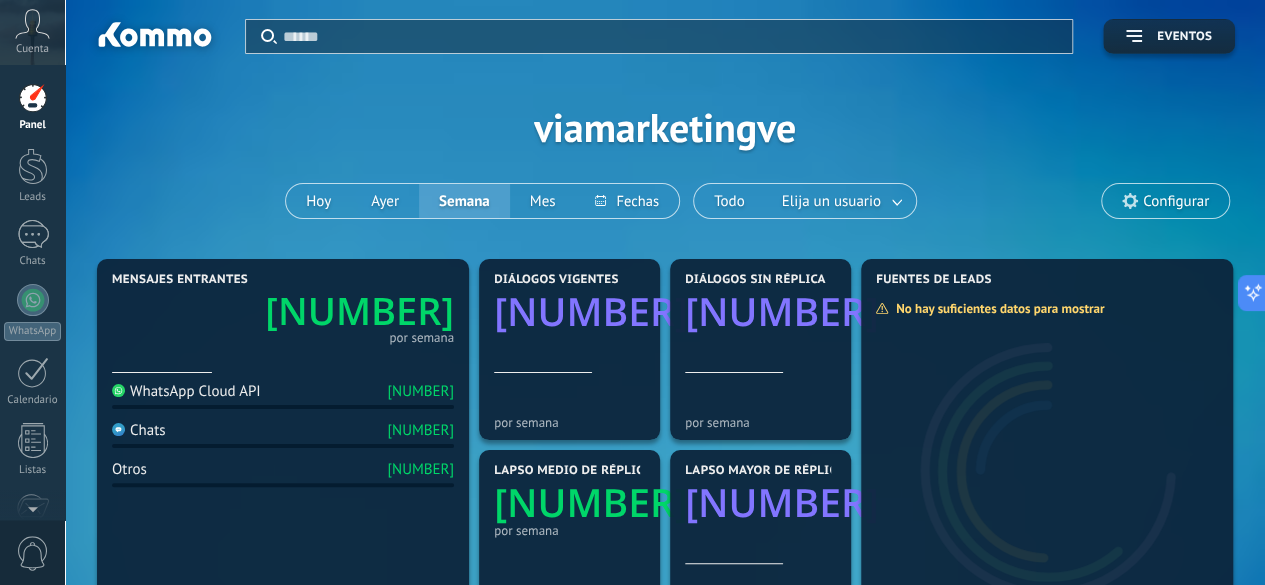 click on "Configurar" at bounding box center [1176, 201] 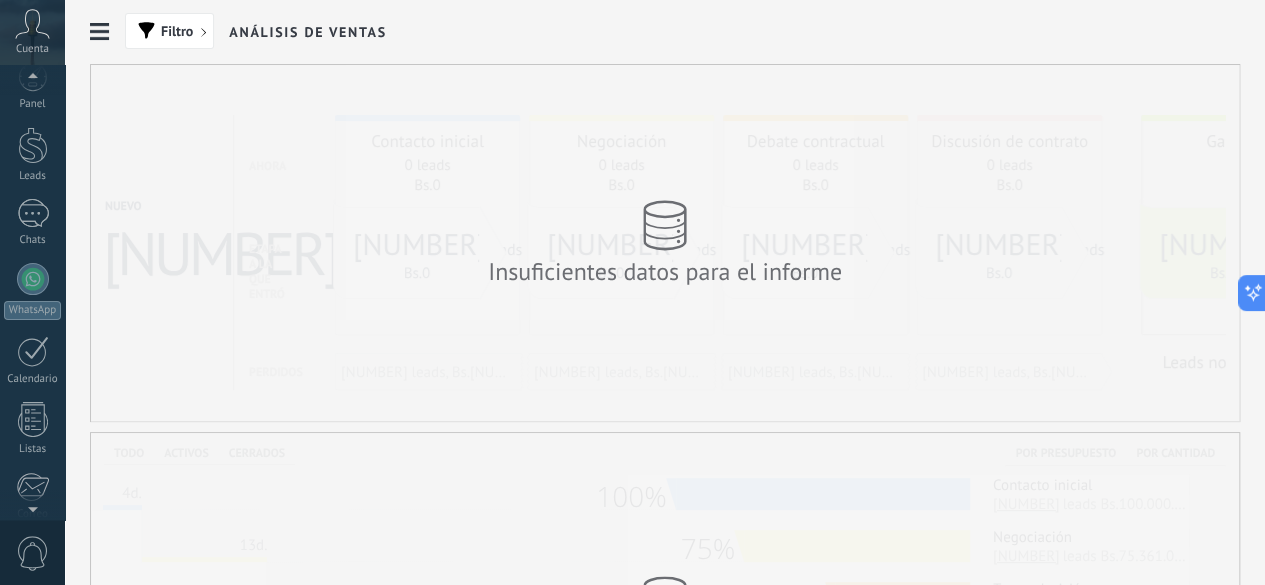 scroll, scrollTop: 0, scrollLeft: 0, axis: both 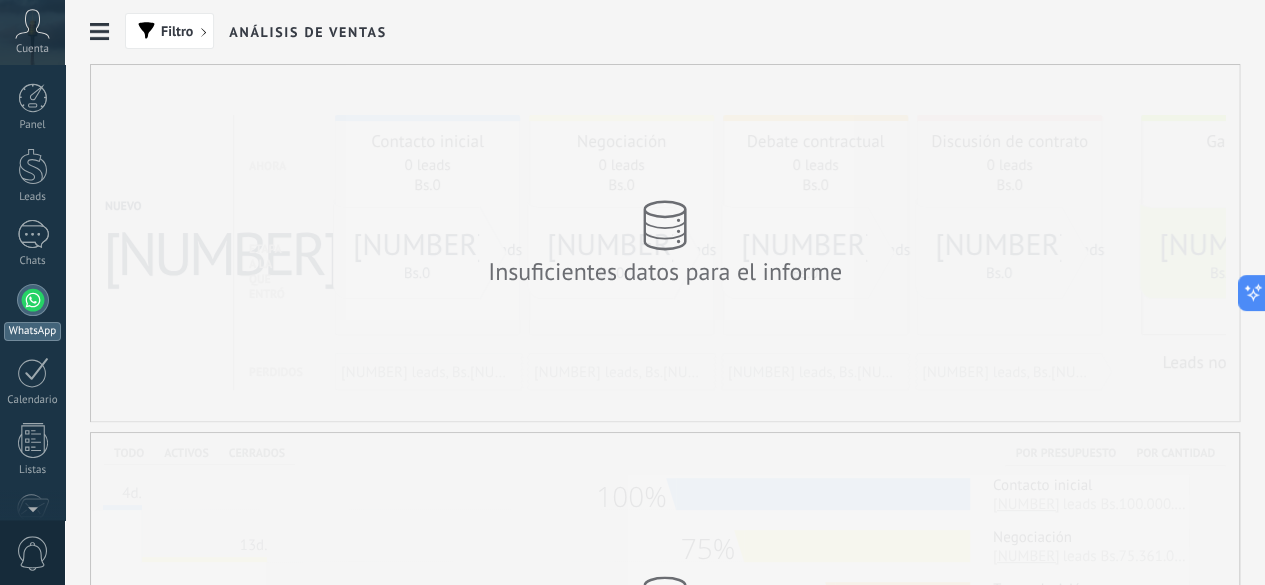 click at bounding box center (33, 300) 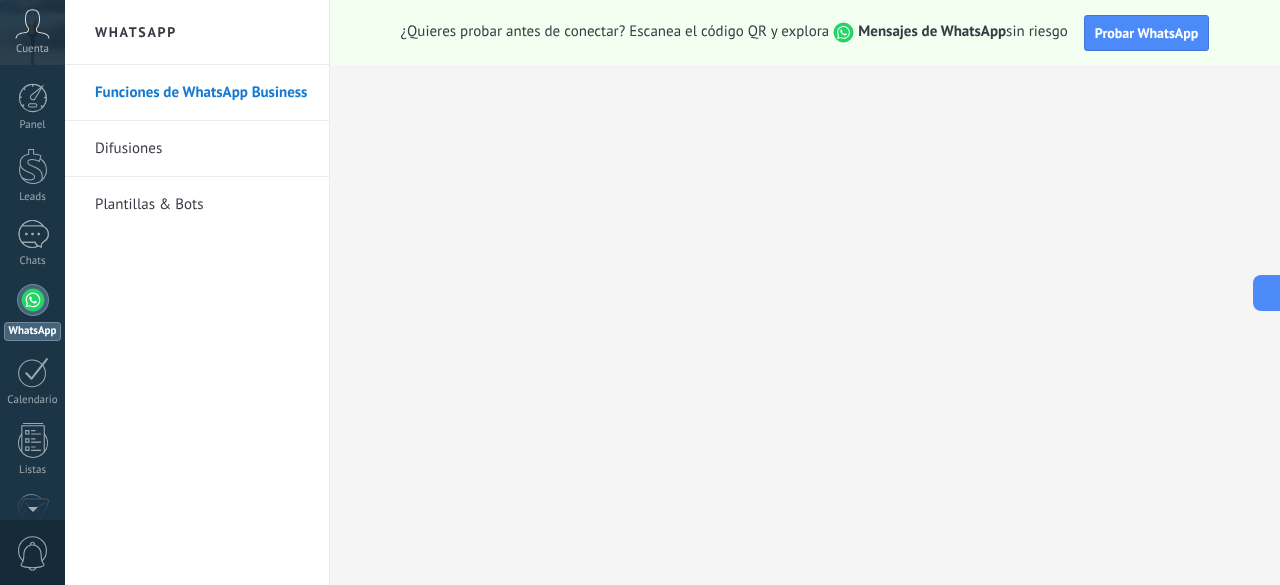 click at bounding box center (32, 24) 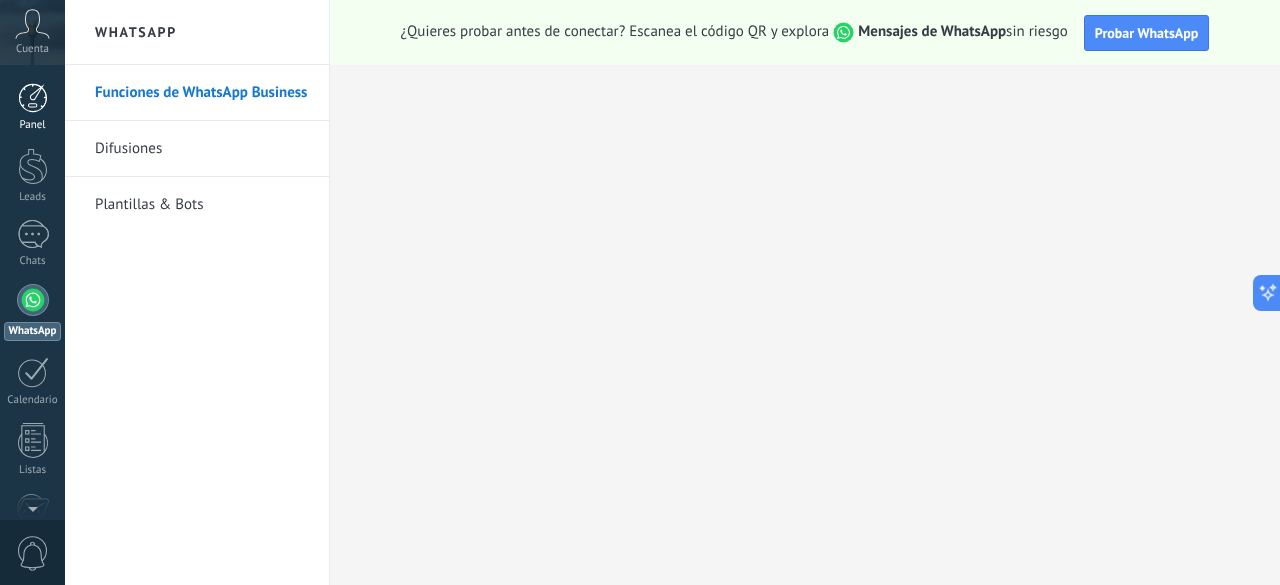 click at bounding box center (33, 98) 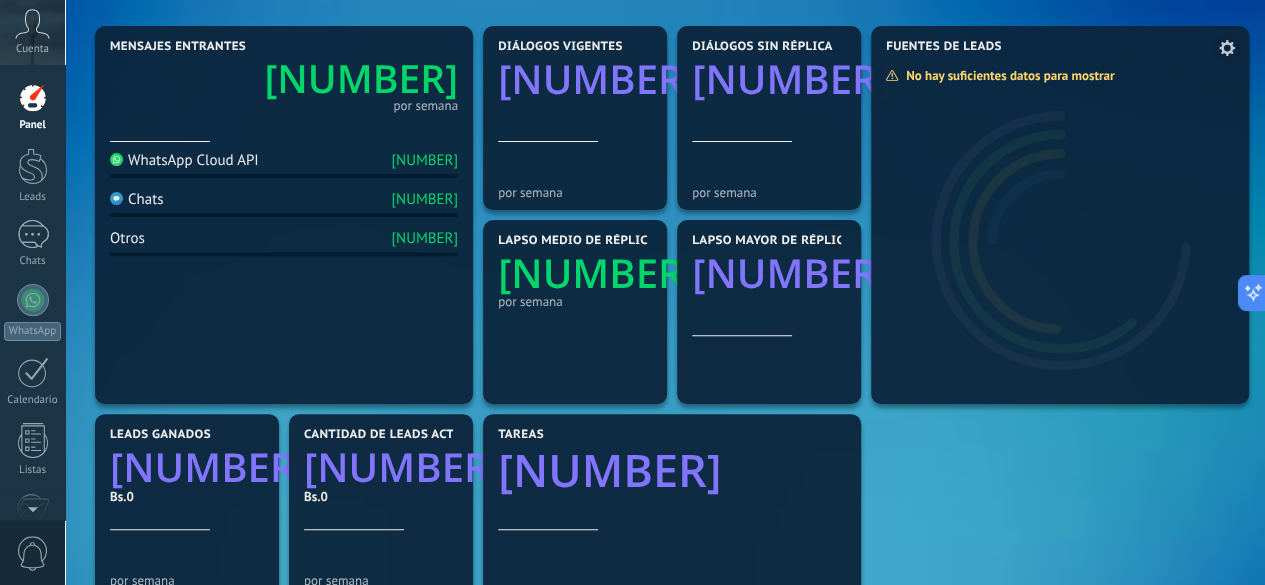 scroll, scrollTop: 0, scrollLeft: 0, axis: both 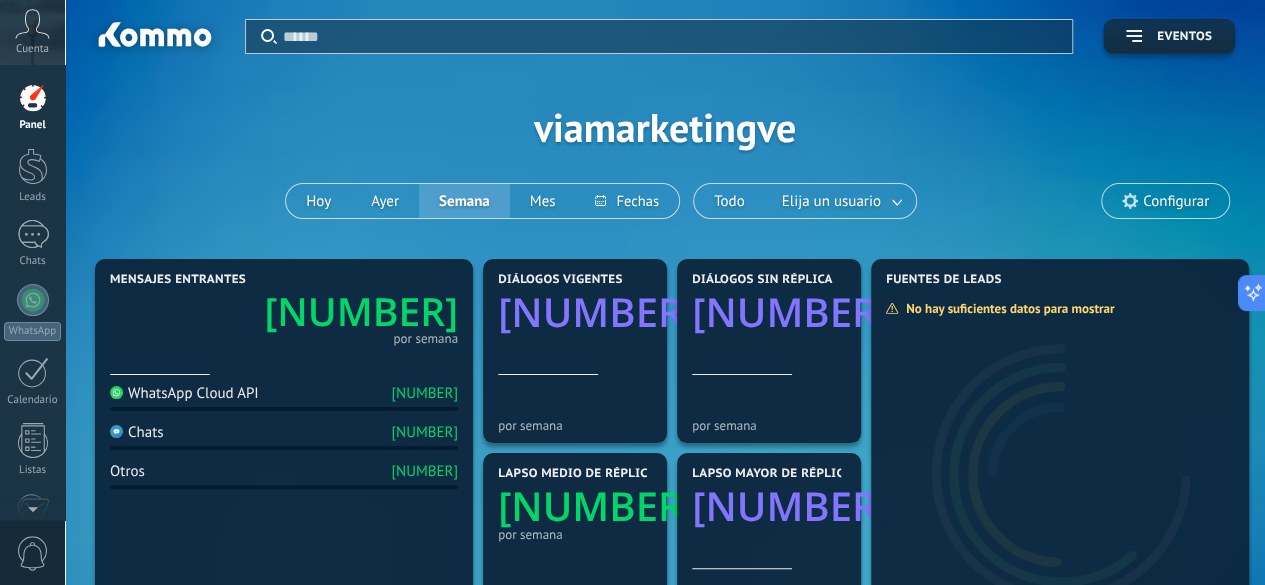 click at bounding box center [32, 24] 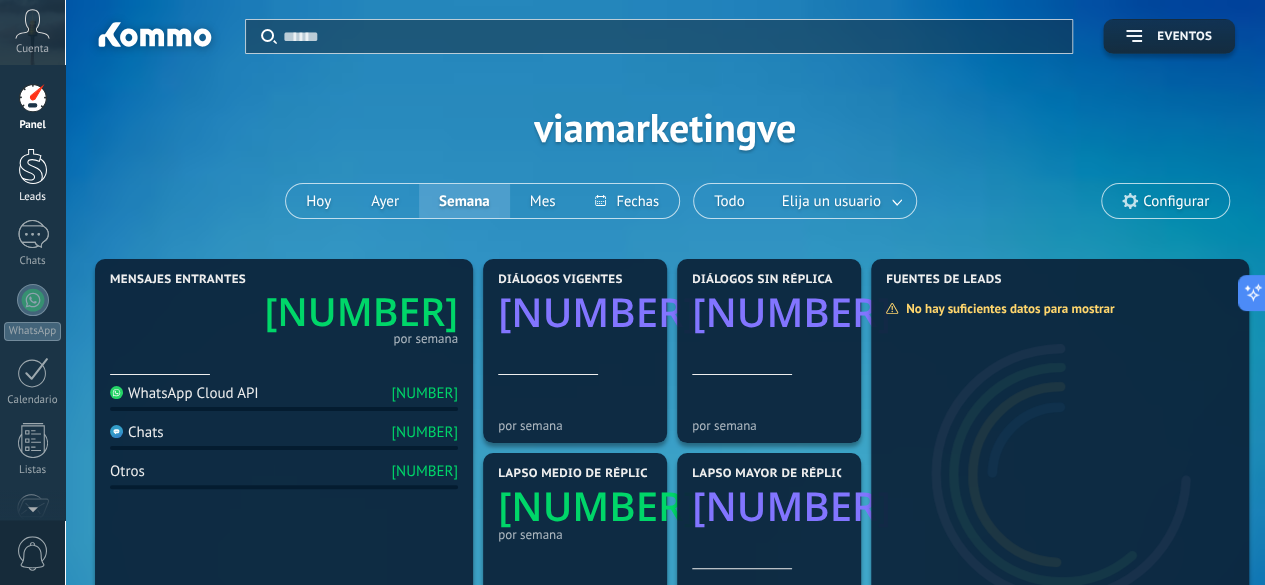 click at bounding box center (33, 166) 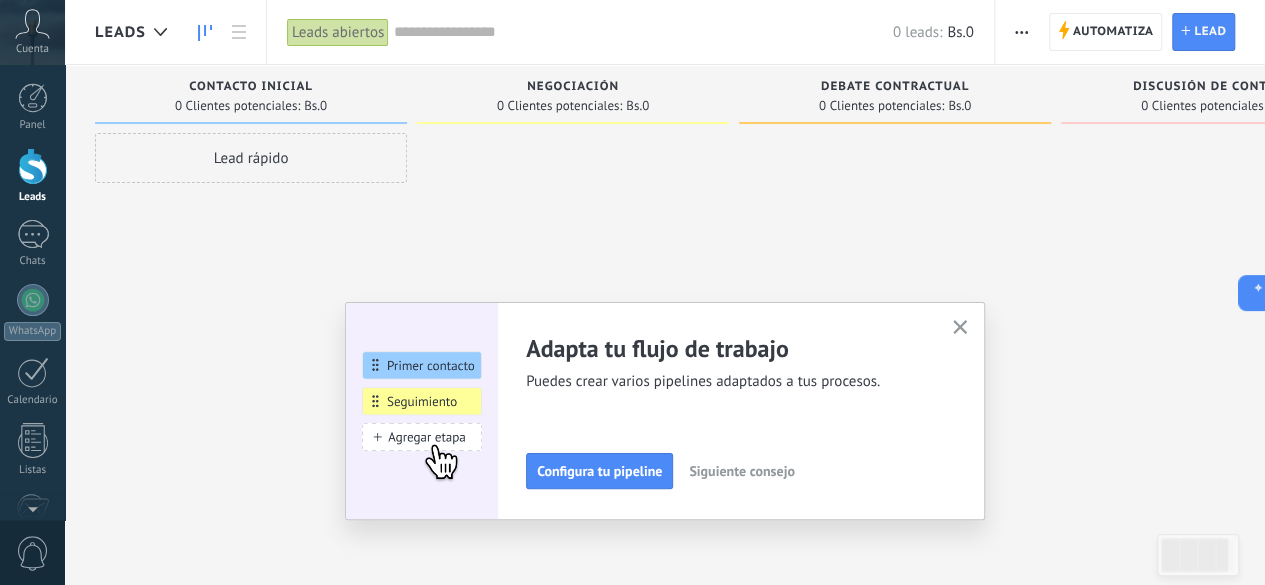 click at bounding box center [960, 327] 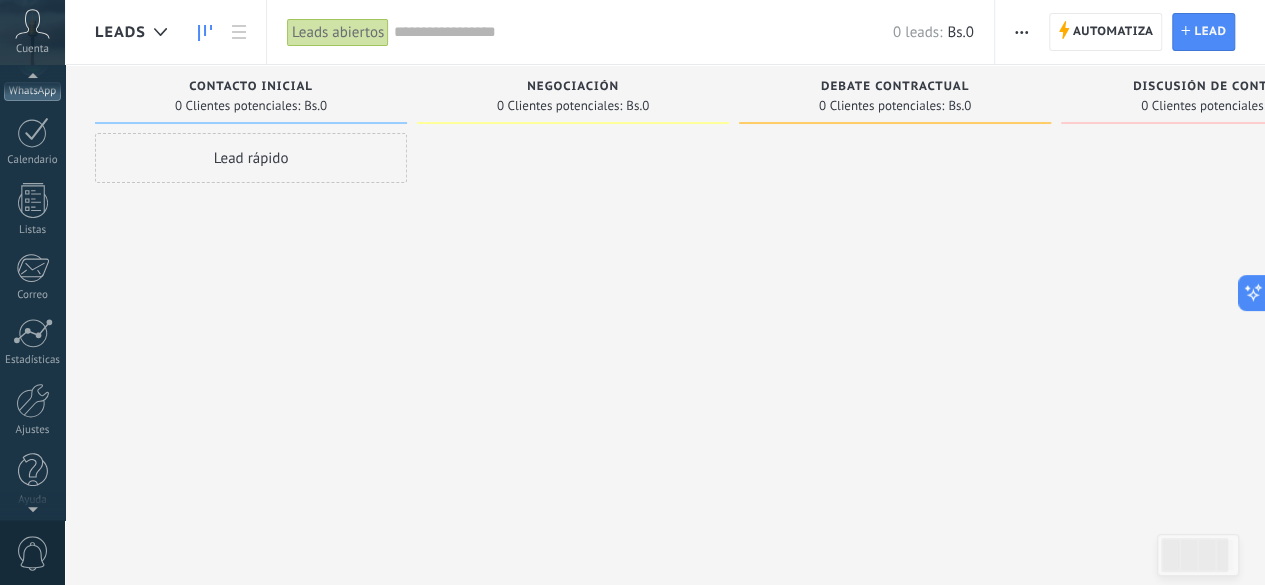 scroll, scrollTop: 245, scrollLeft: 0, axis: vertical 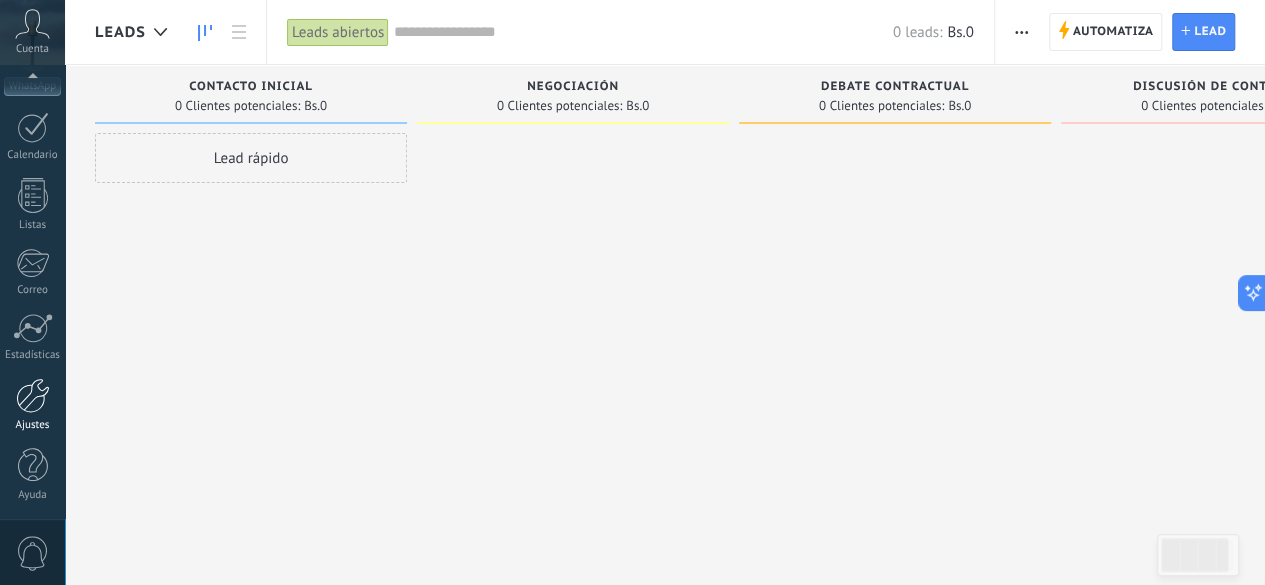 click at bounding box center (33, 395) 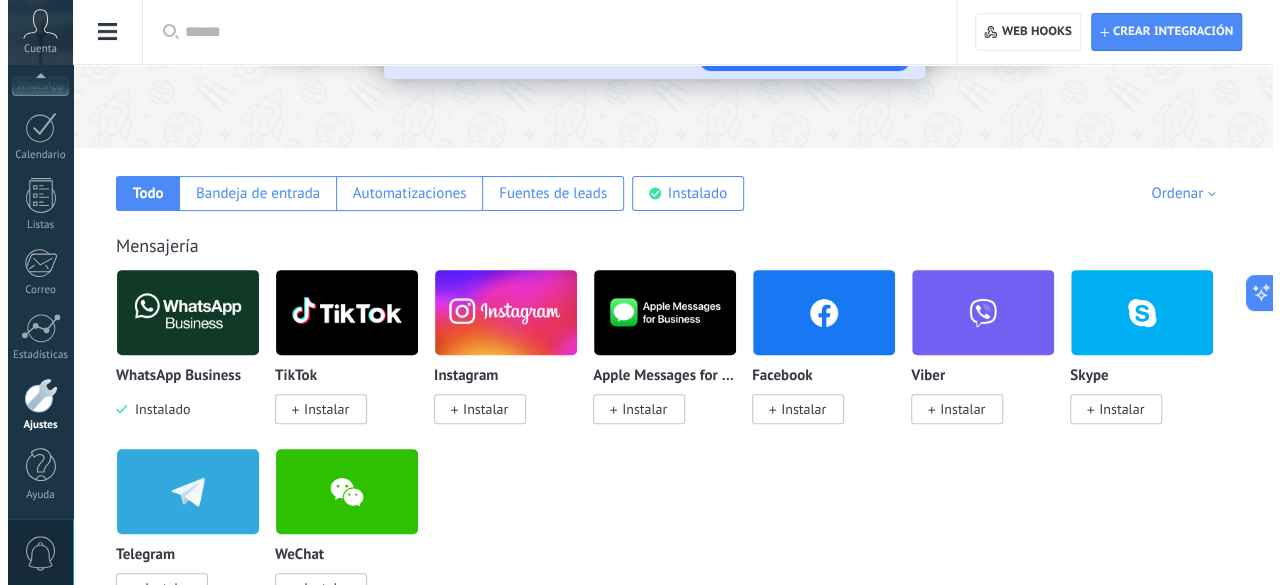 scroll, scrollTop: 300, scrollLeft: 0, axis: vertical 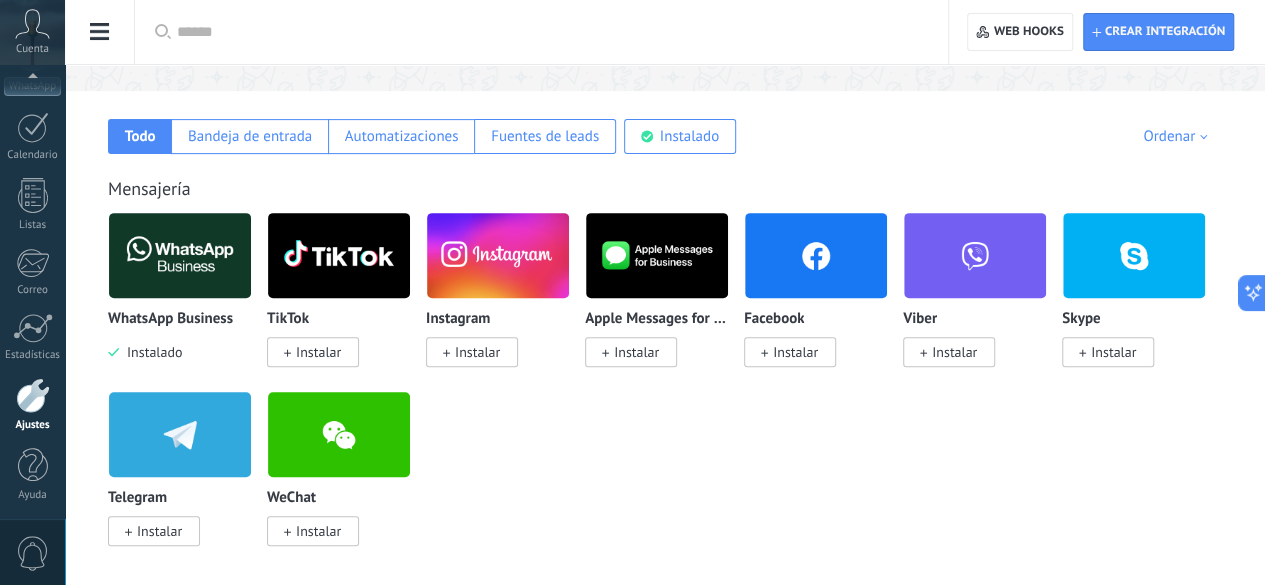 click on "Instalar" at bounding box center (477, 352) 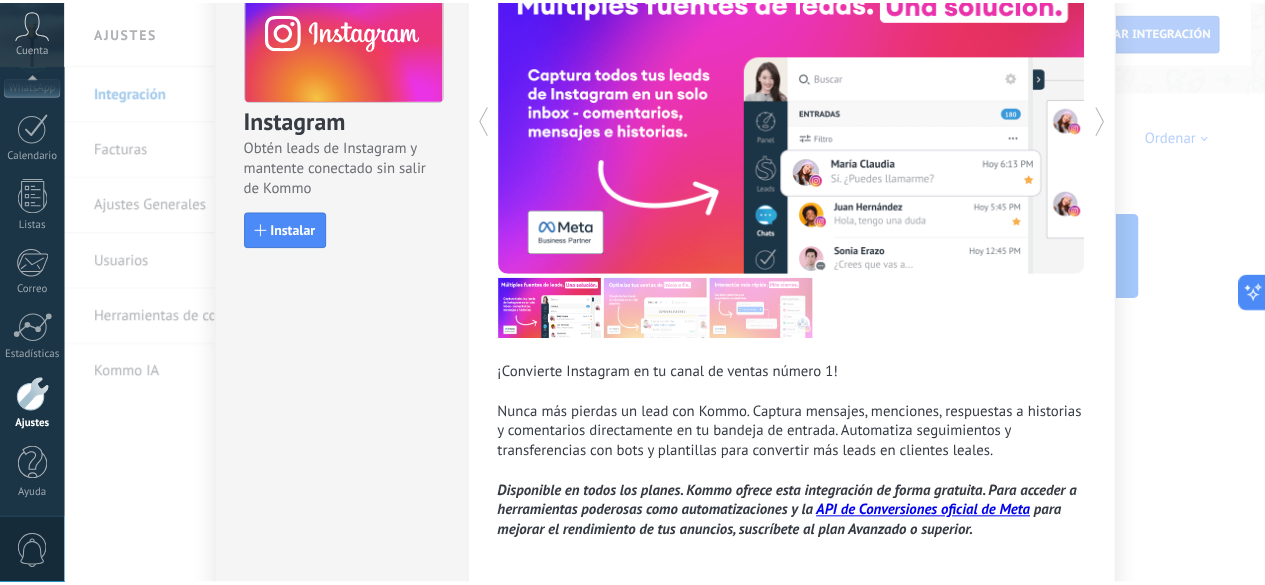 scroll, scrollTop: 0, scrollLeft: 0, axis: both 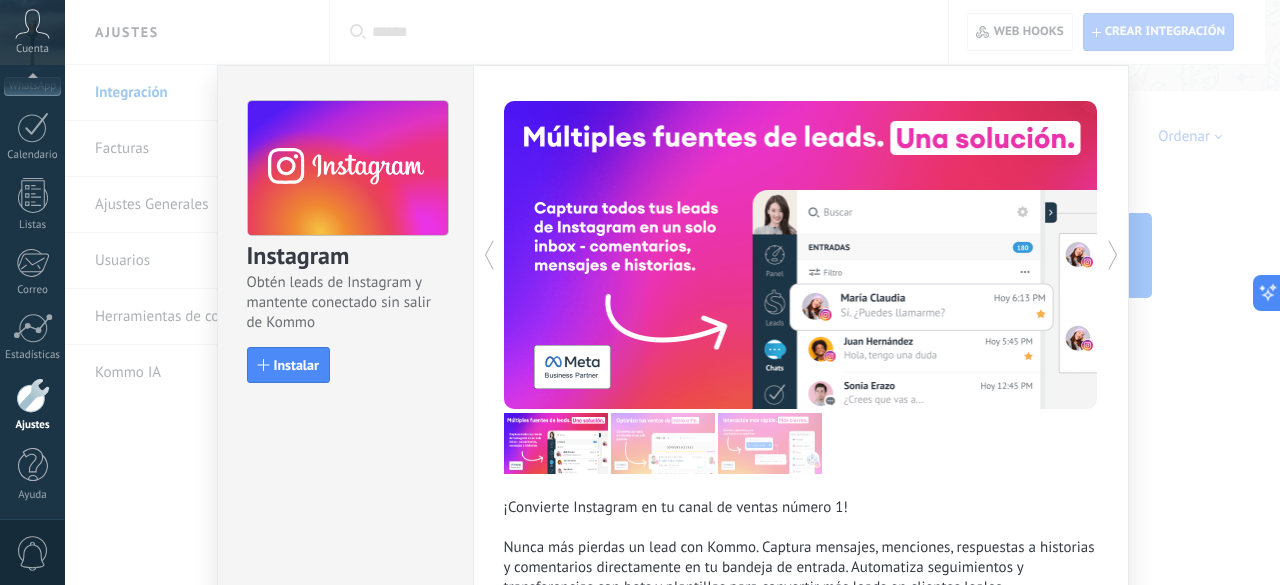 click on "Instagram Obtén leads de Instagram y mantente conectado sin salir de Kommo Instalar ¡Convierte Instagram en tu canal de ventas número 1! Nunca más pierdas un lead con Kommo. Captura mensajes, menciones, respuestas a historias y comentarios directamente en tu bandeja de entrada. Automatiza seguimientos y transferencias con bots y plantillas para convertir más leads en clientes leales. Disponible en todos los planes. Kommo ofrece esta integración de forma gratuita. Para acceder a herramientas poderosas como automatizaciones y la API de Conversiones oficial de Meta para mejorar el rendimiento de tus anuncios, suscríbete al plan Avanzado o superior." at bounding box center (672, 292) 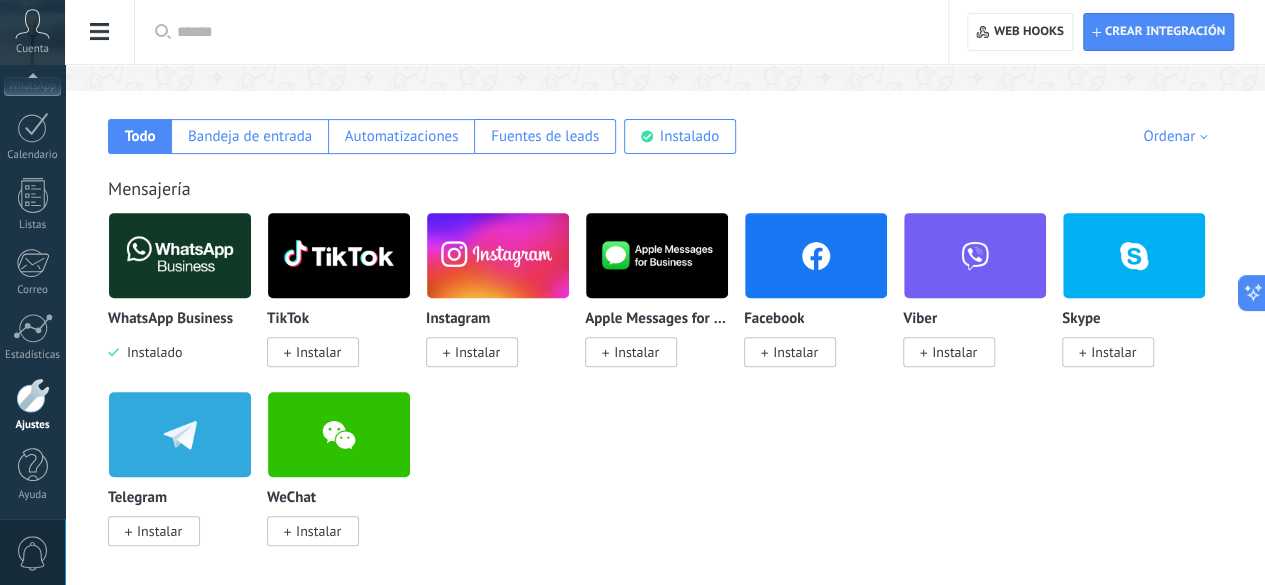 click on "Instalar" at bounding box center [477, 352] 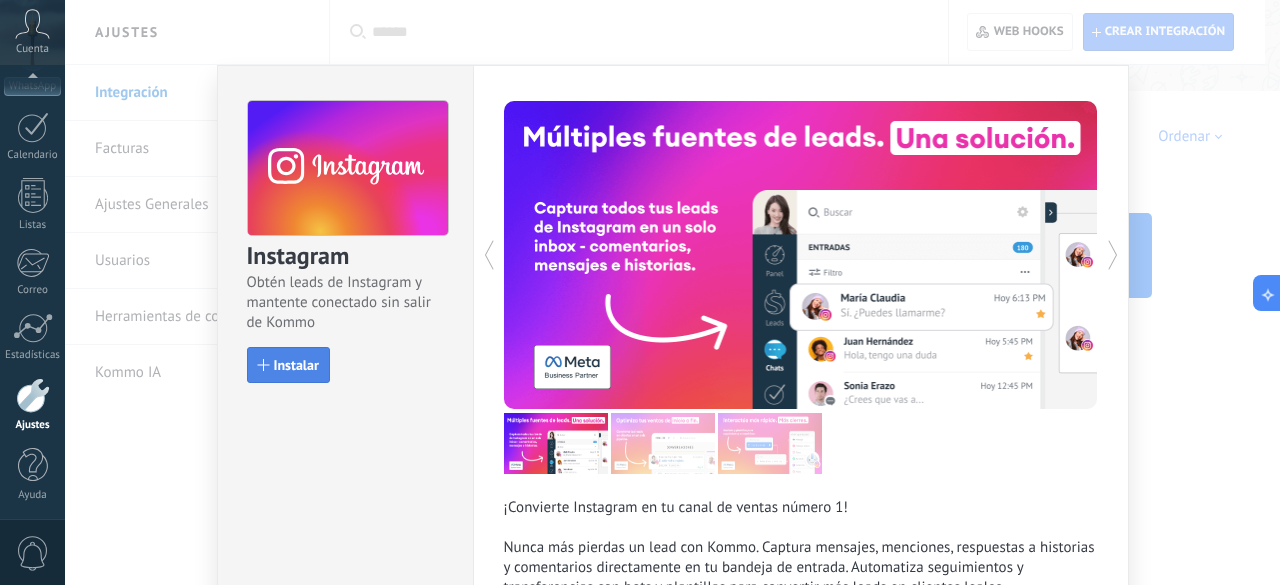 click on "Instalar" at bounding box center (288, 365) 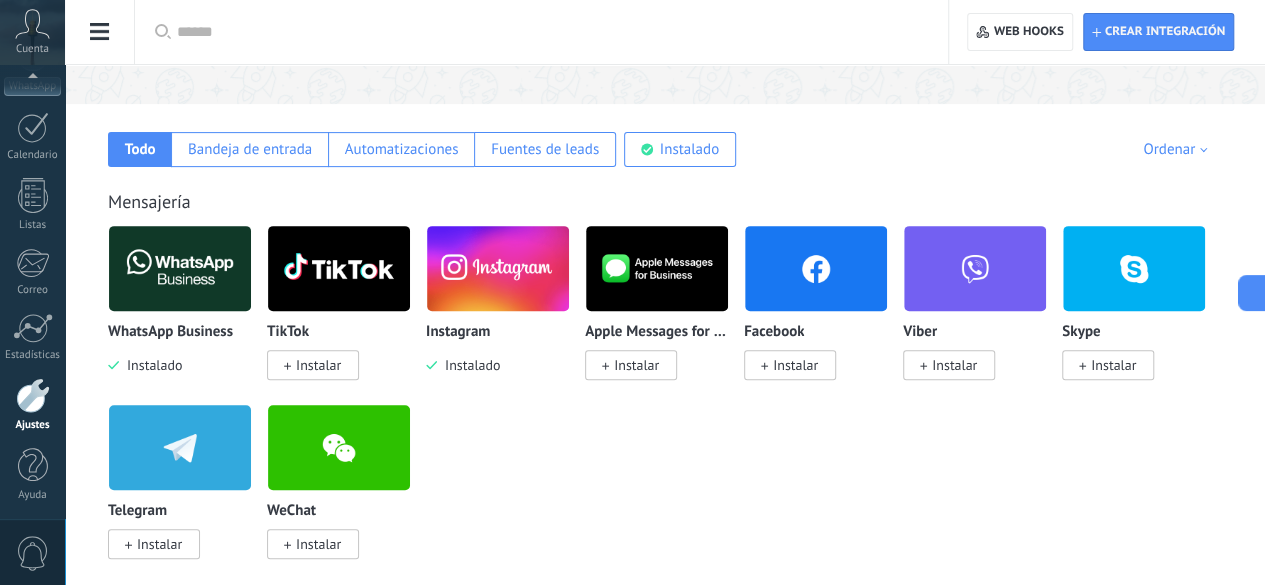 scroll, scrollTop: 100, scrollLeft: 0, axis: vertical 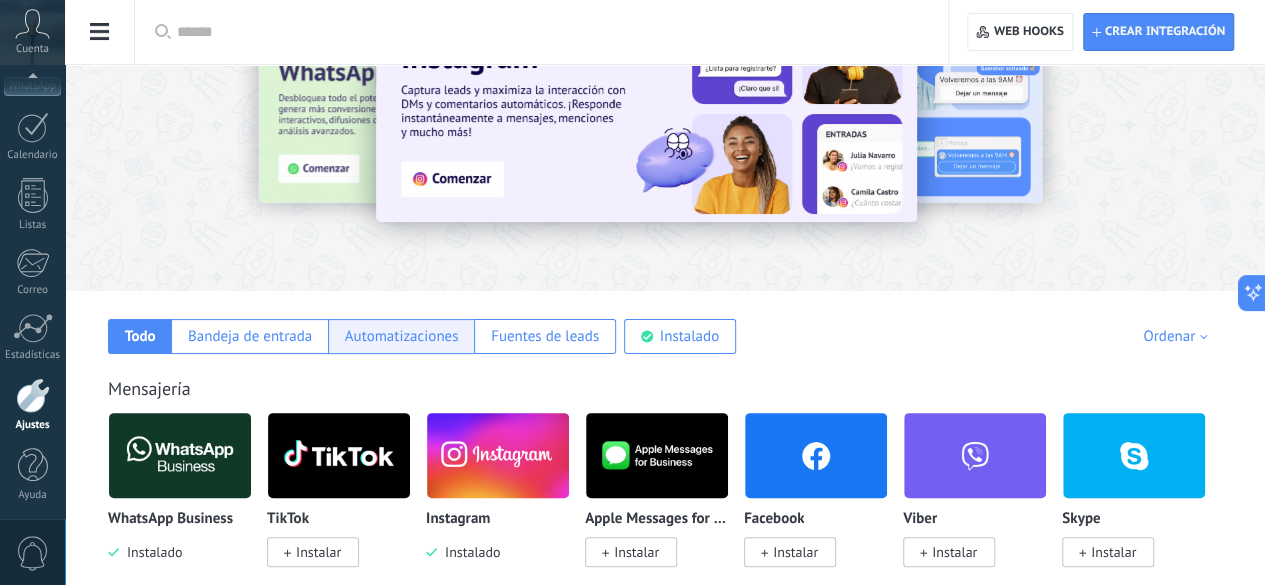 click on "Automatizaciones" at bounding box center [140, 336] 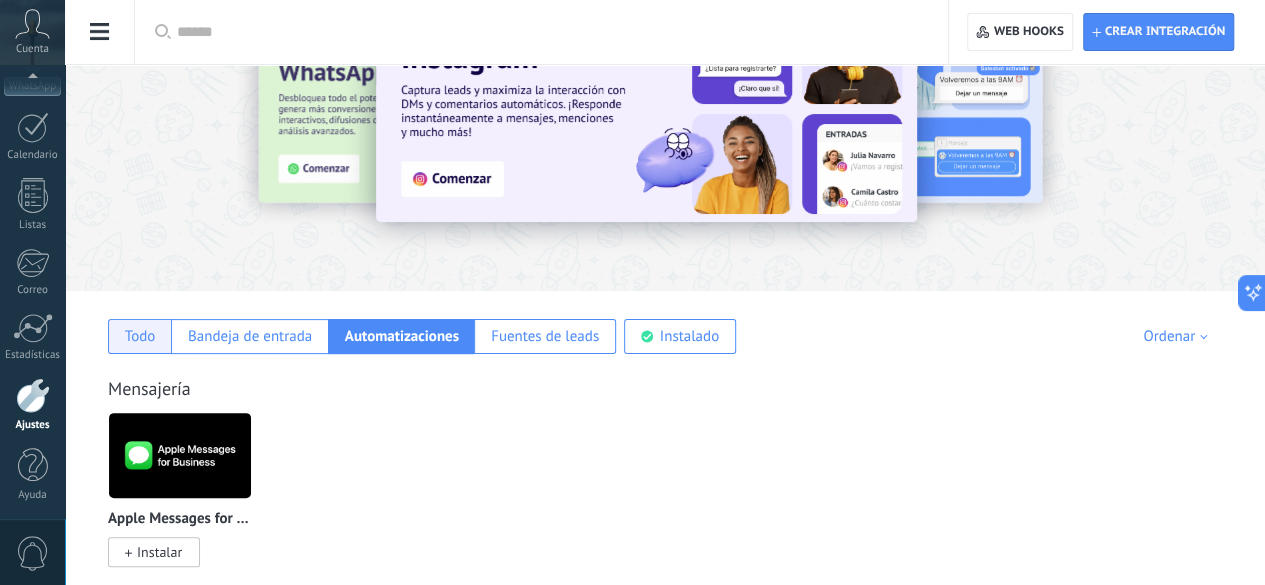 click on "Todo" at bounding box center [140, 336] 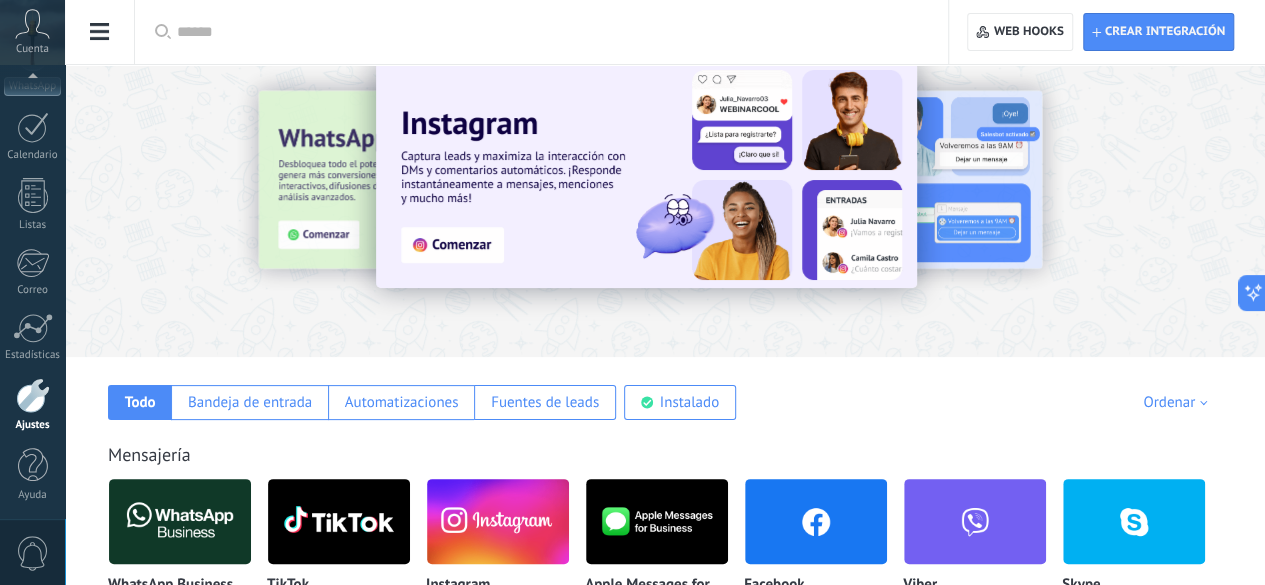 scroll, scrollTop: 0, scrollLeft: 0, axis: both 